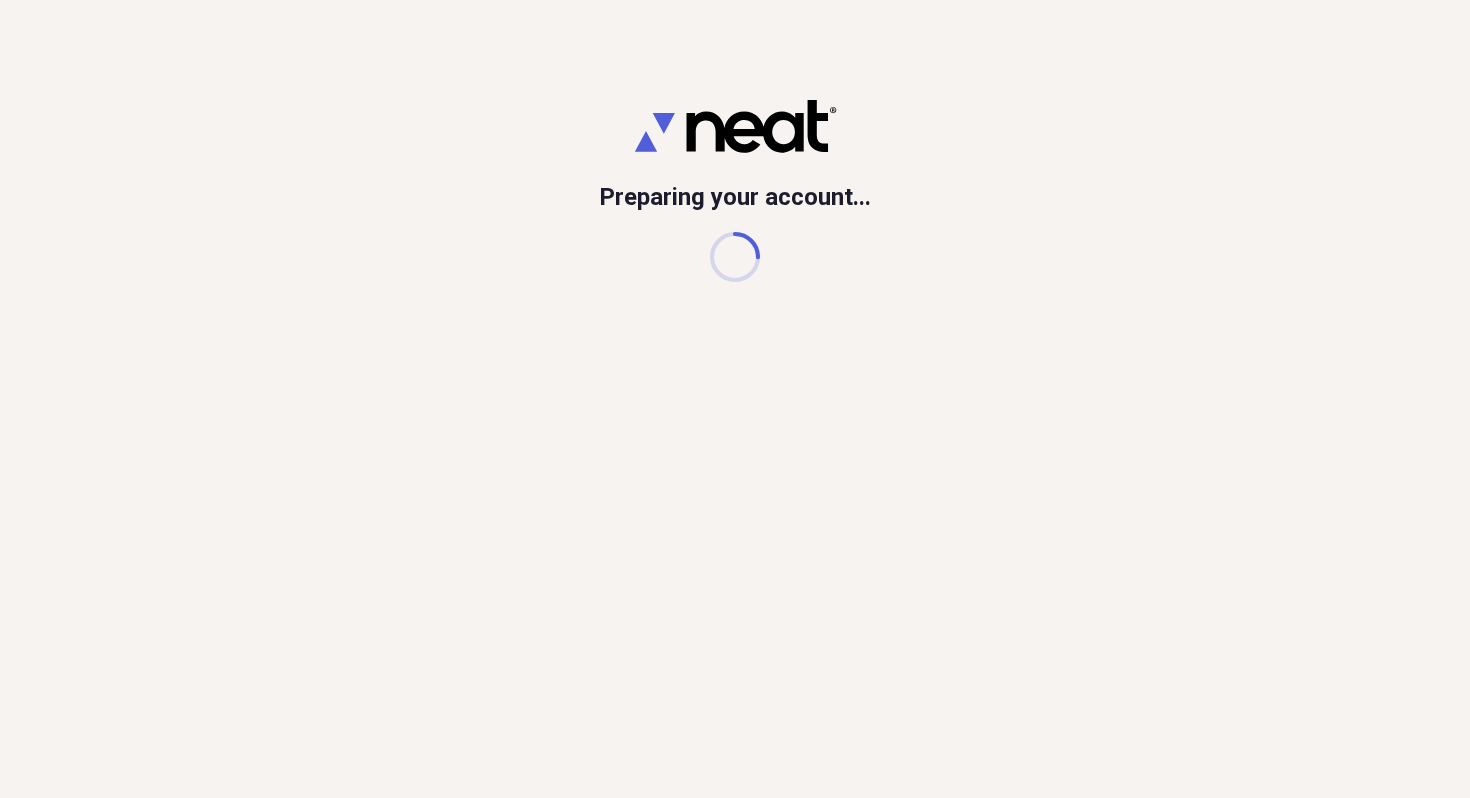 scroll, scrollTop: 0, scrollLeft: 0, axis: both 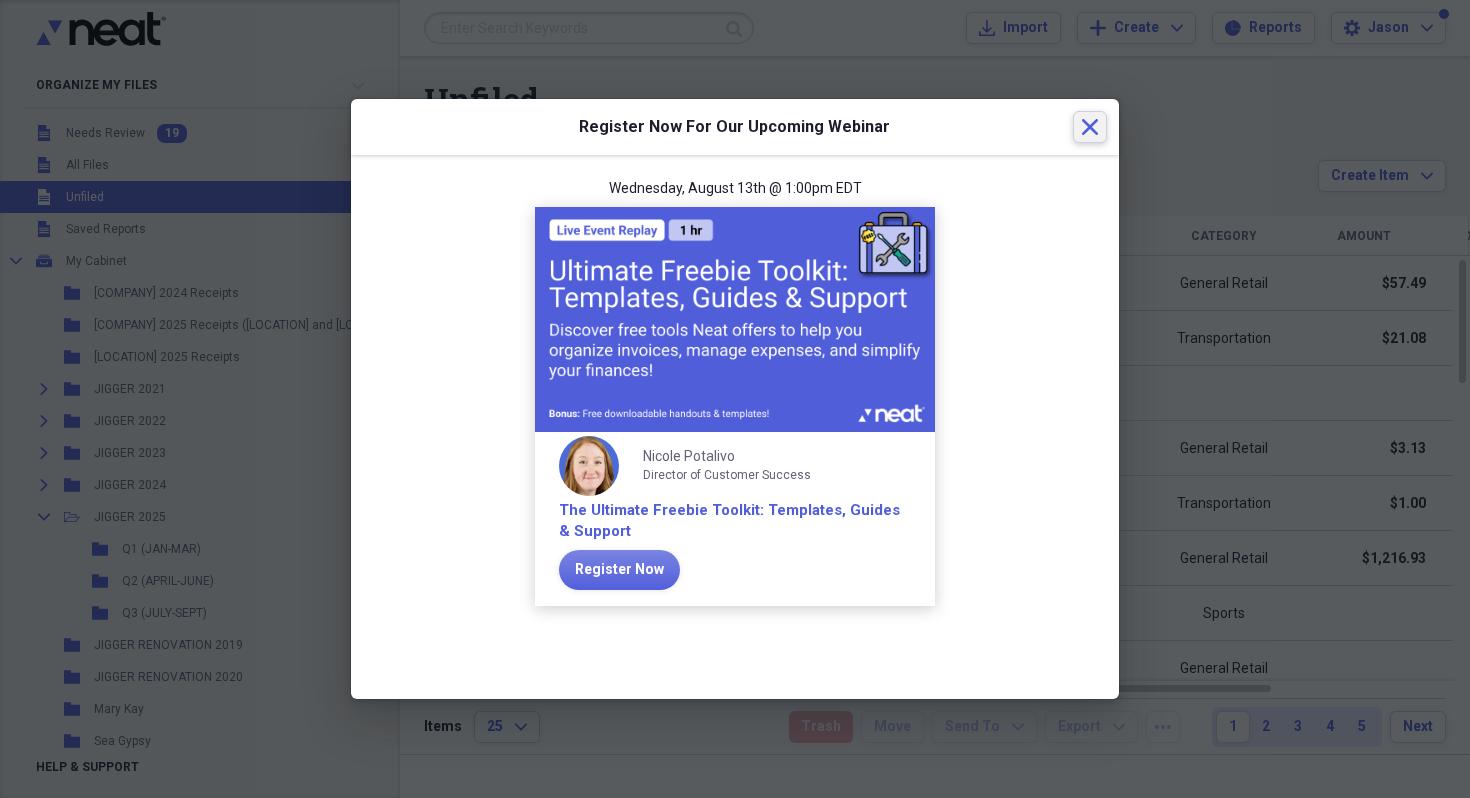 click on "Close" at bounding box center (1090, 127) 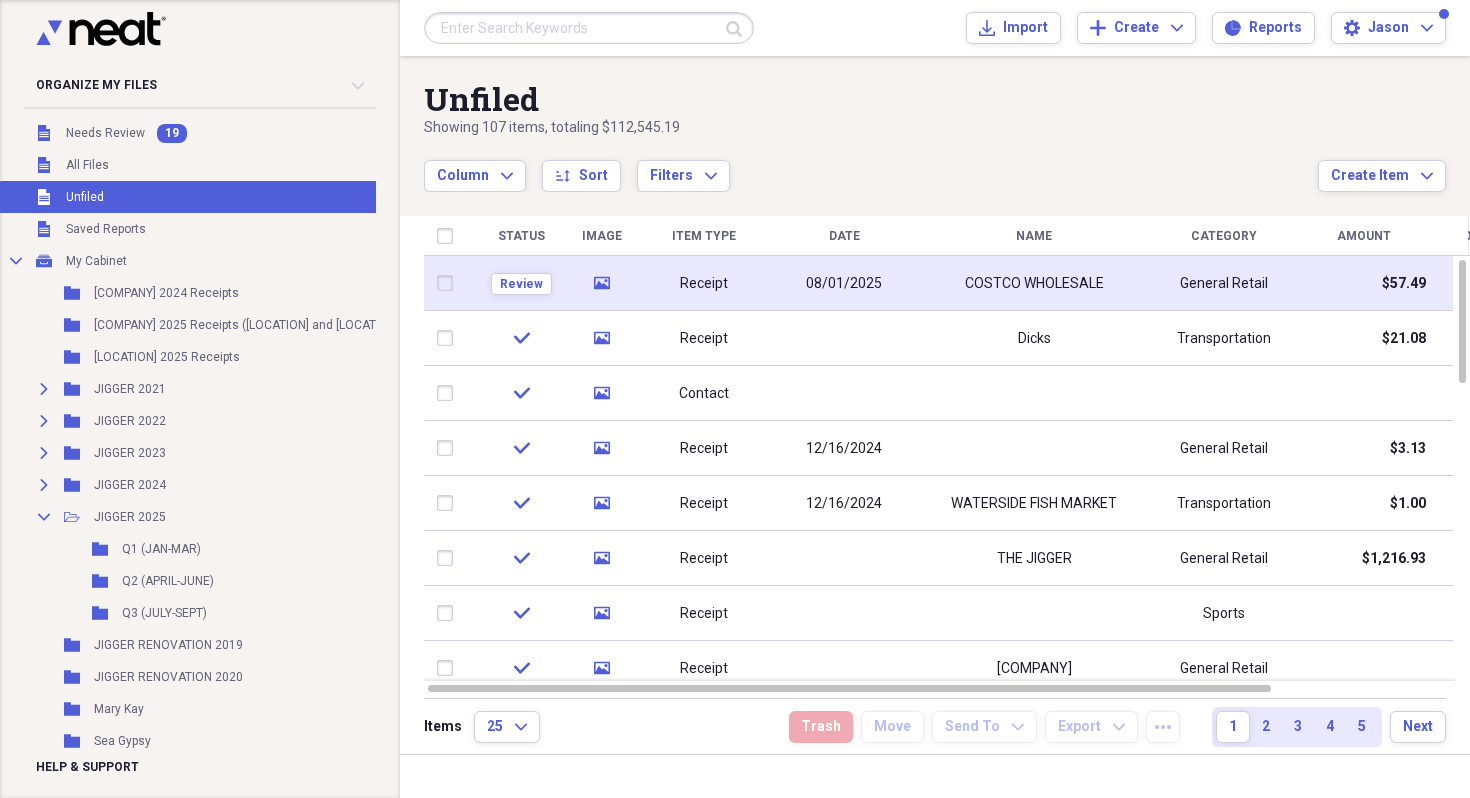 click on "08/01/2025" at bounding box center [844, 284] 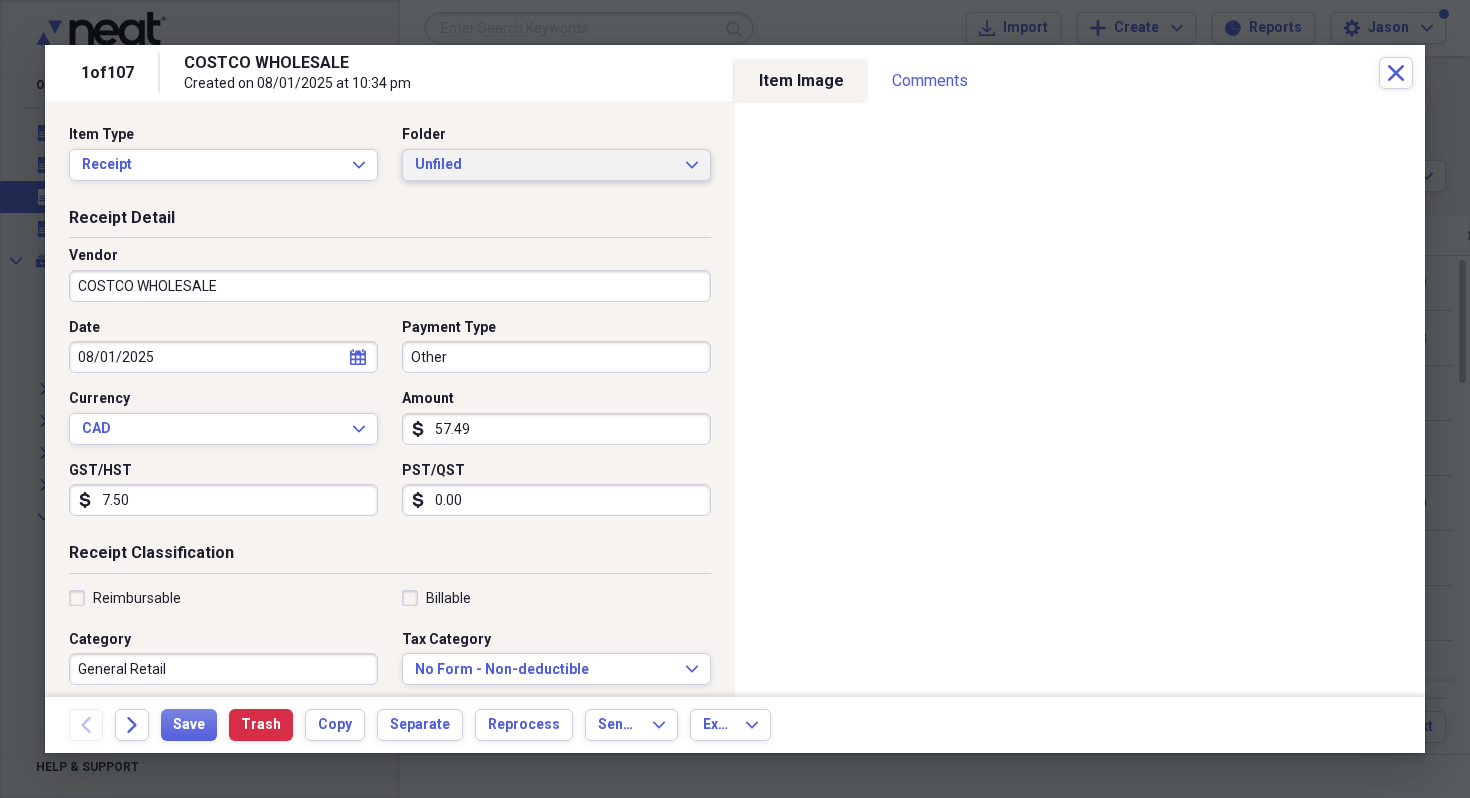 click on "Unfiled" at bounding box center [544, 165] 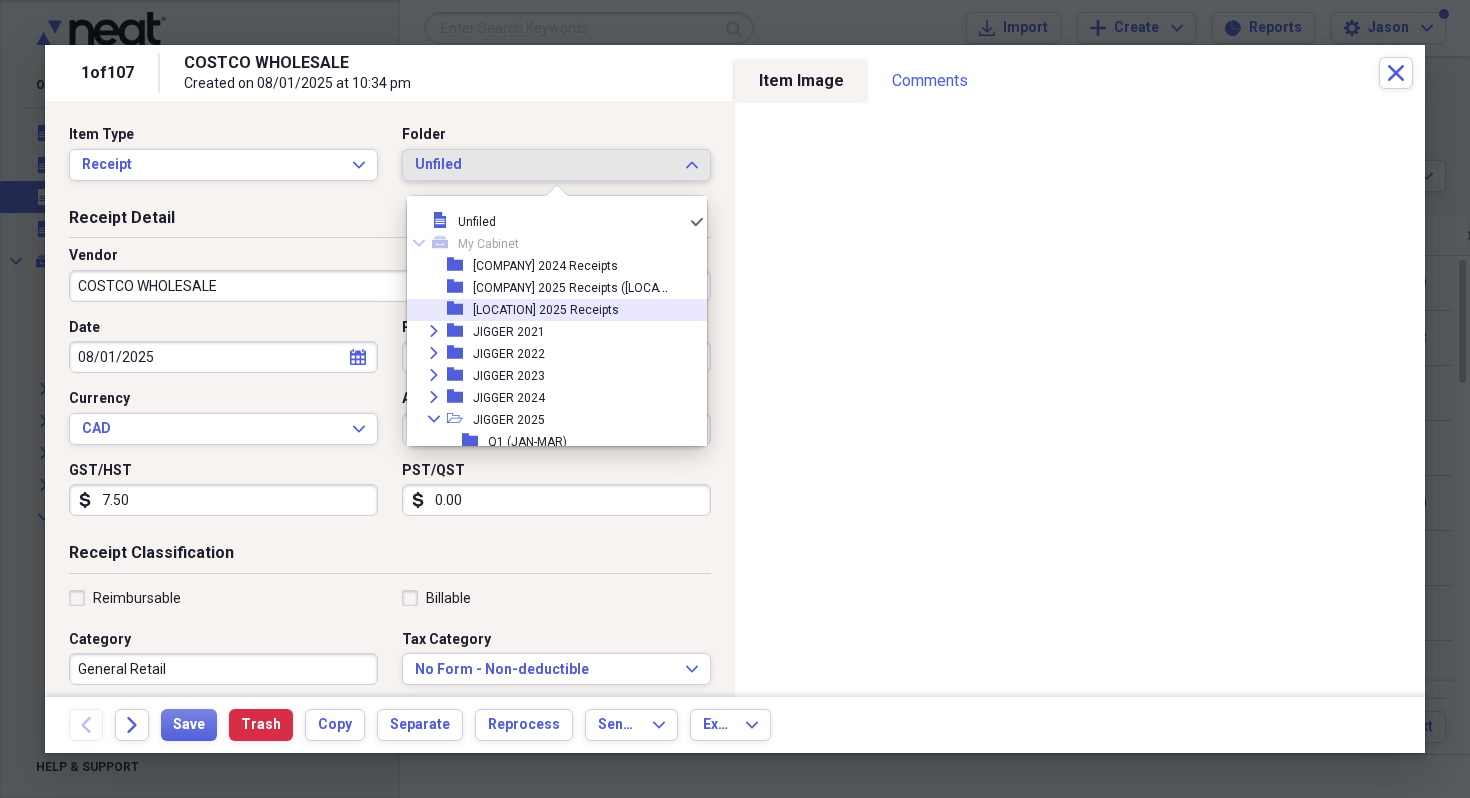 click on "[LOCATION] 2025 Receipts" at bounding box center (546, 310) 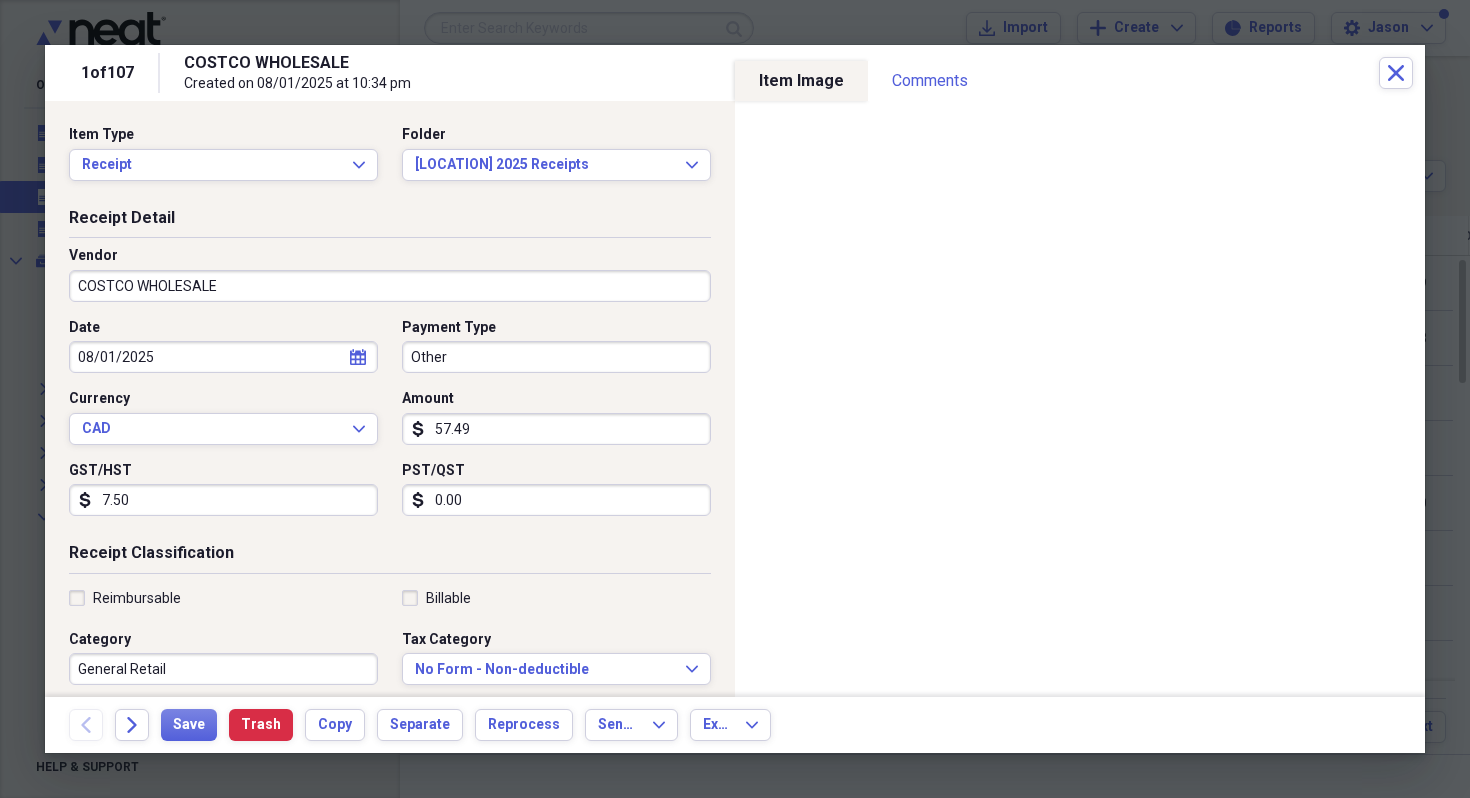 click on "Date [DATE] calendar Calendar Payment Type Other Currency CAD Expand Amount dollar-sign [PRICE] GST/HST dollar-sign [PRICE] PST/QST dollar-sign [PRICE]" at bounding box center (390, 425) 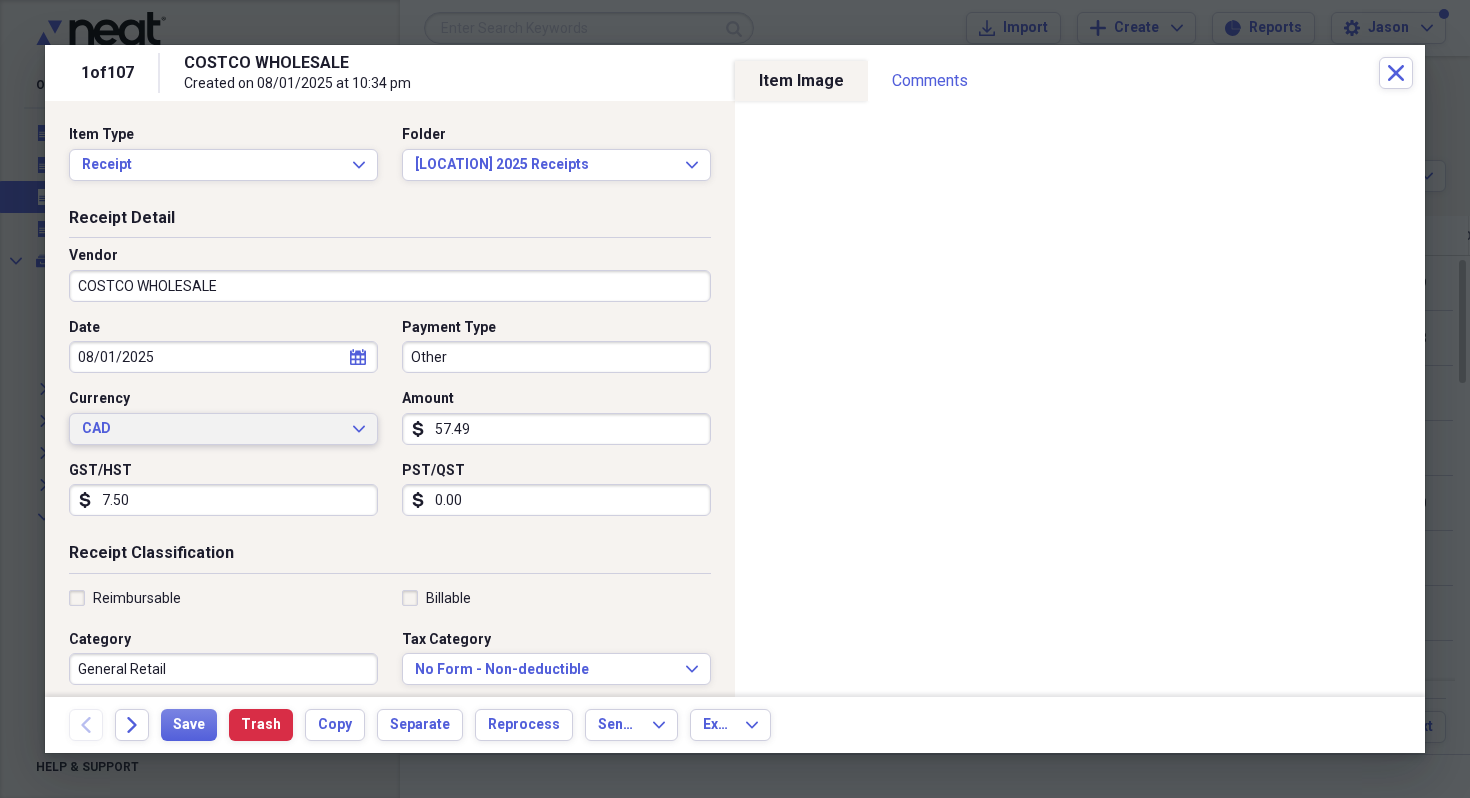 click on "CAD" at bounding box center (211, 429) 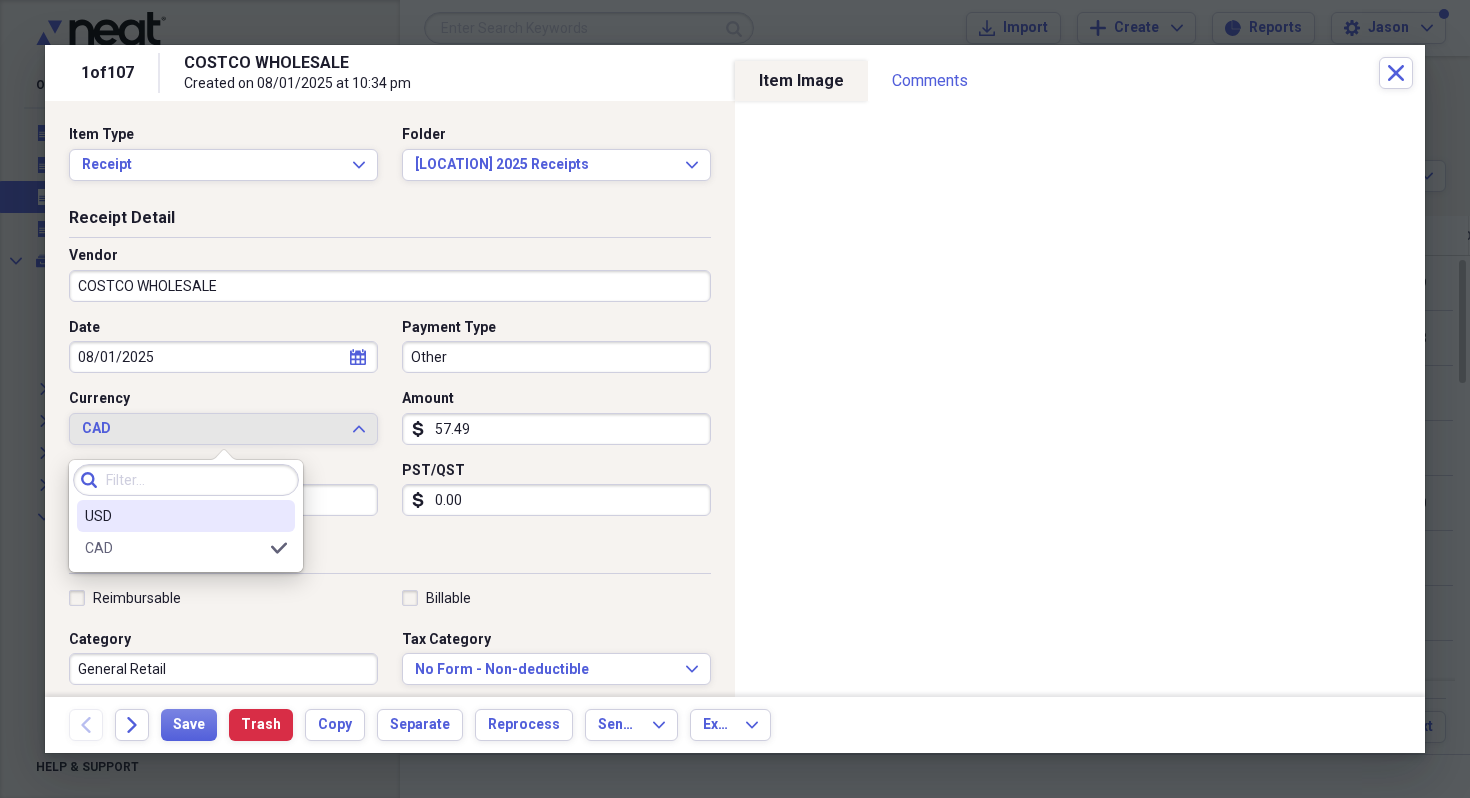 click on "USD" at bounding box center (174, 516) 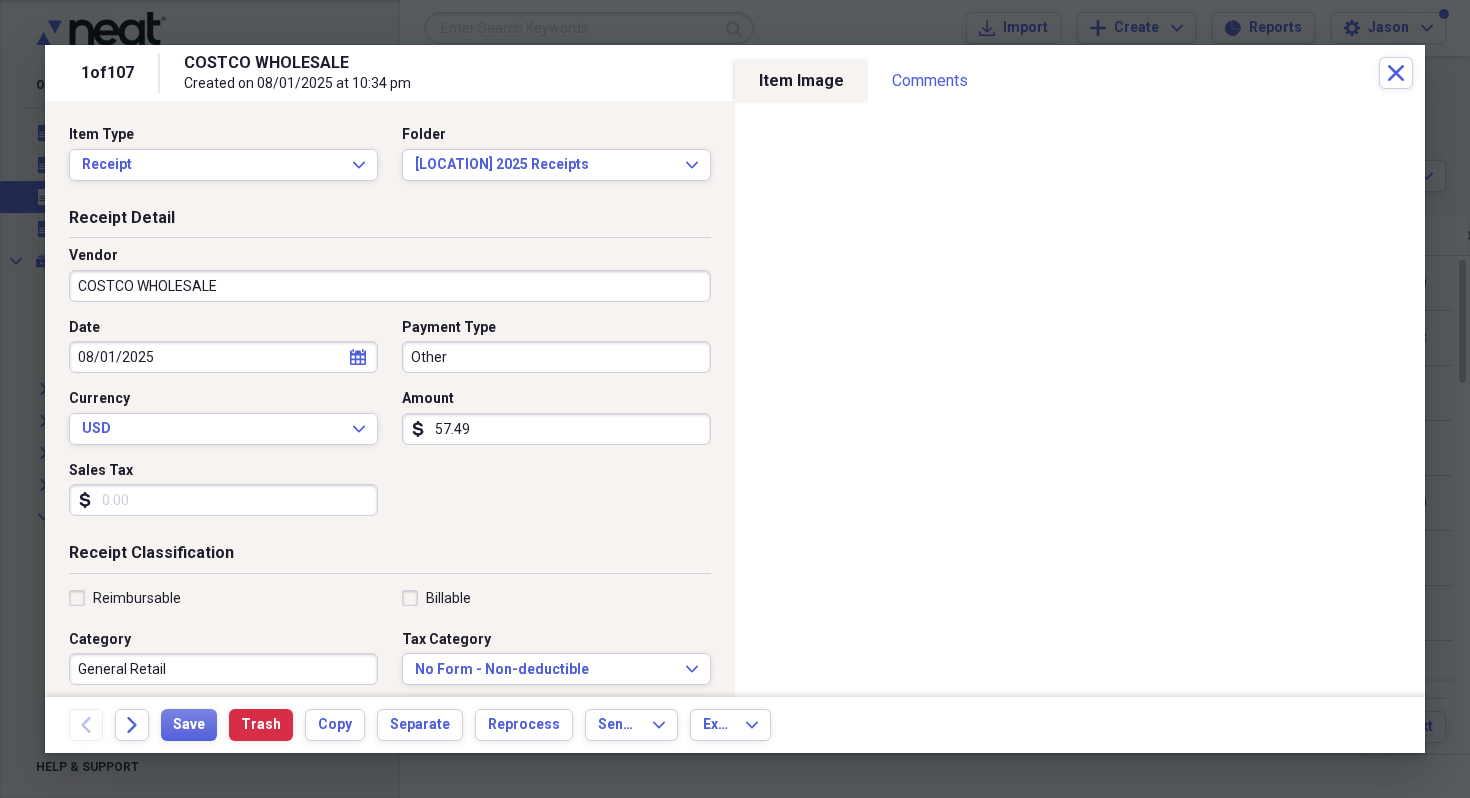 click on "Other" at bounding box center [556, 357] 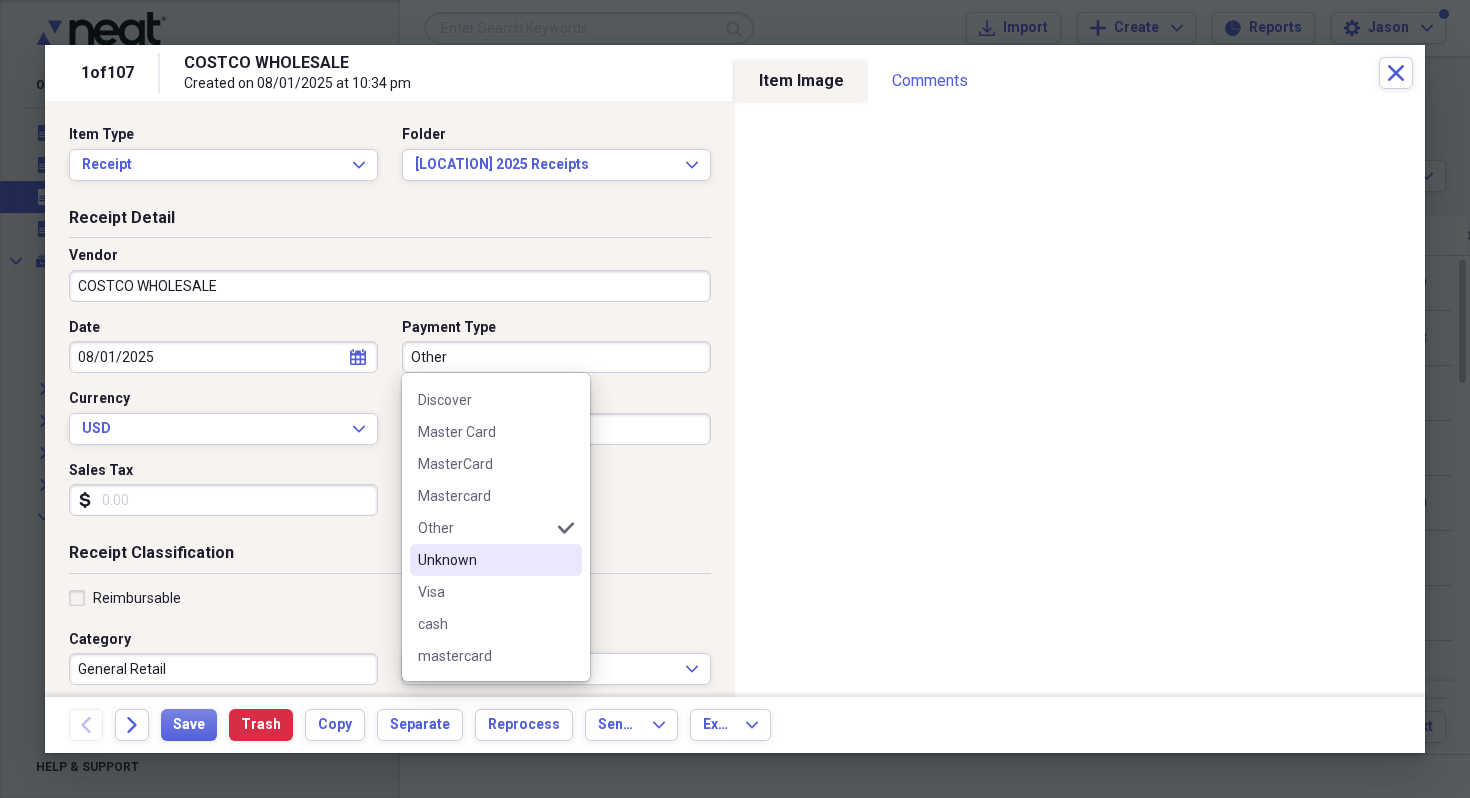 scroll, scrollTop: 252, scrollLeft: 0, axis: vertical 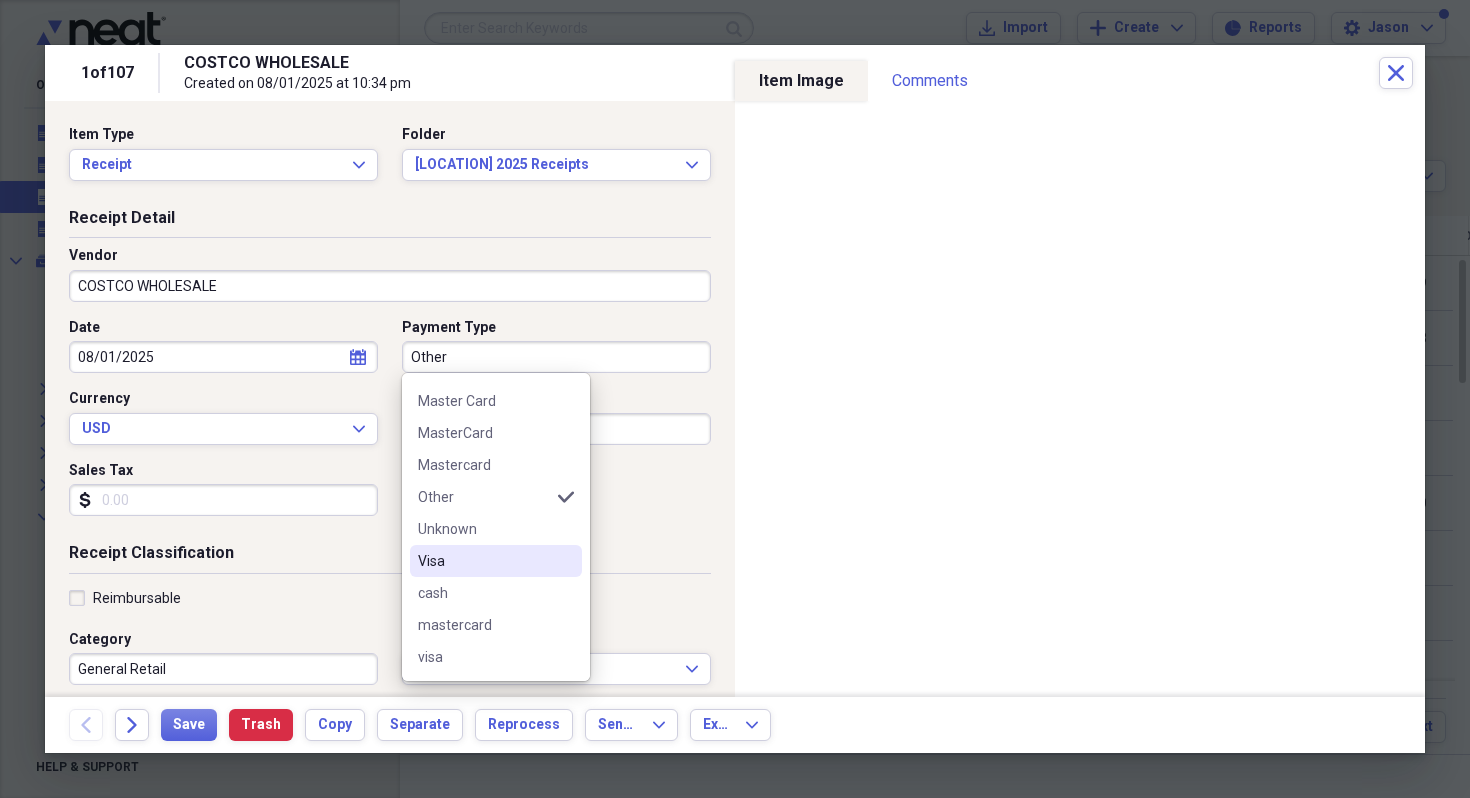 click on "Visa" at bounding box center (484, 561) 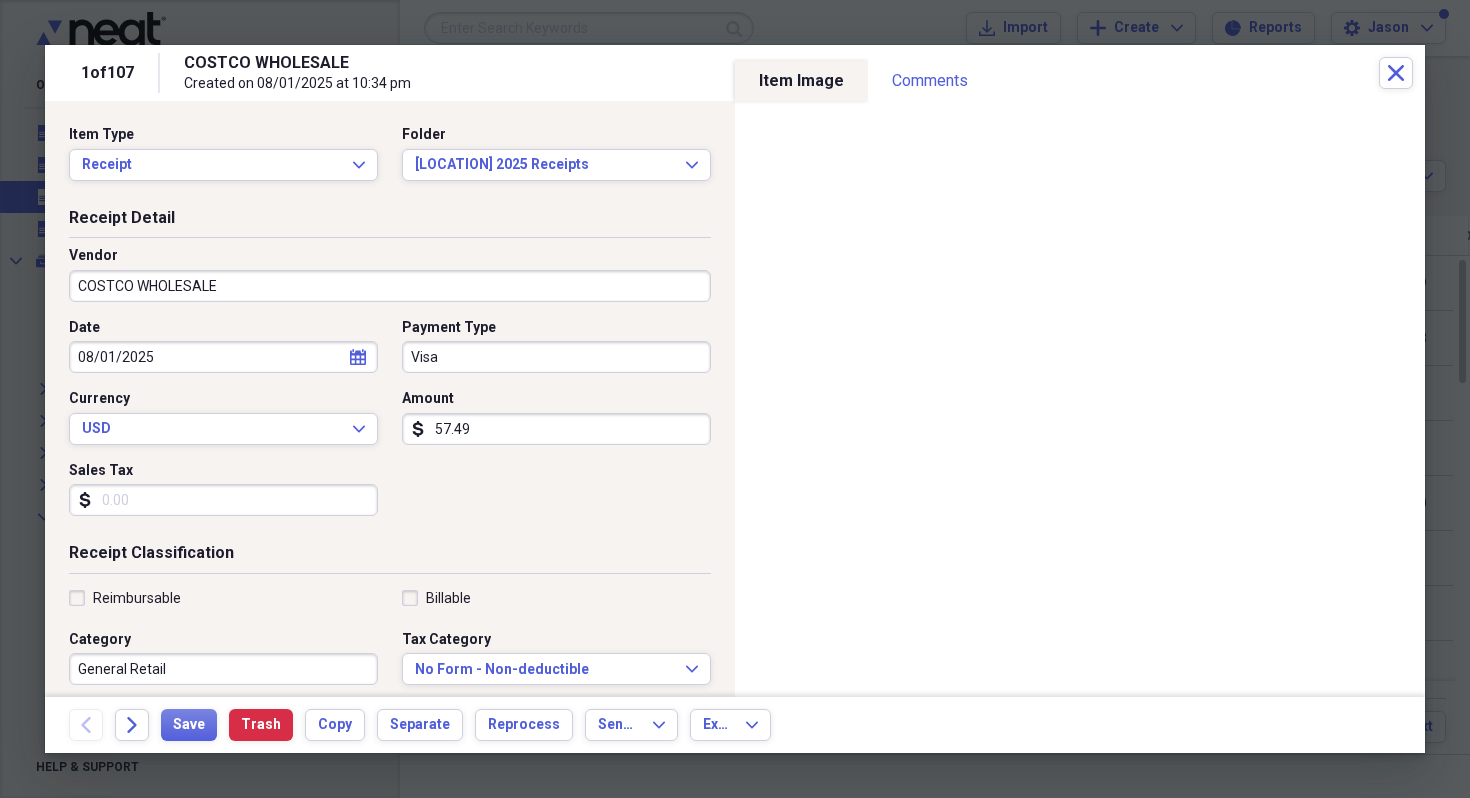 click on "Sales Tax" at bounding box center (223, 500) 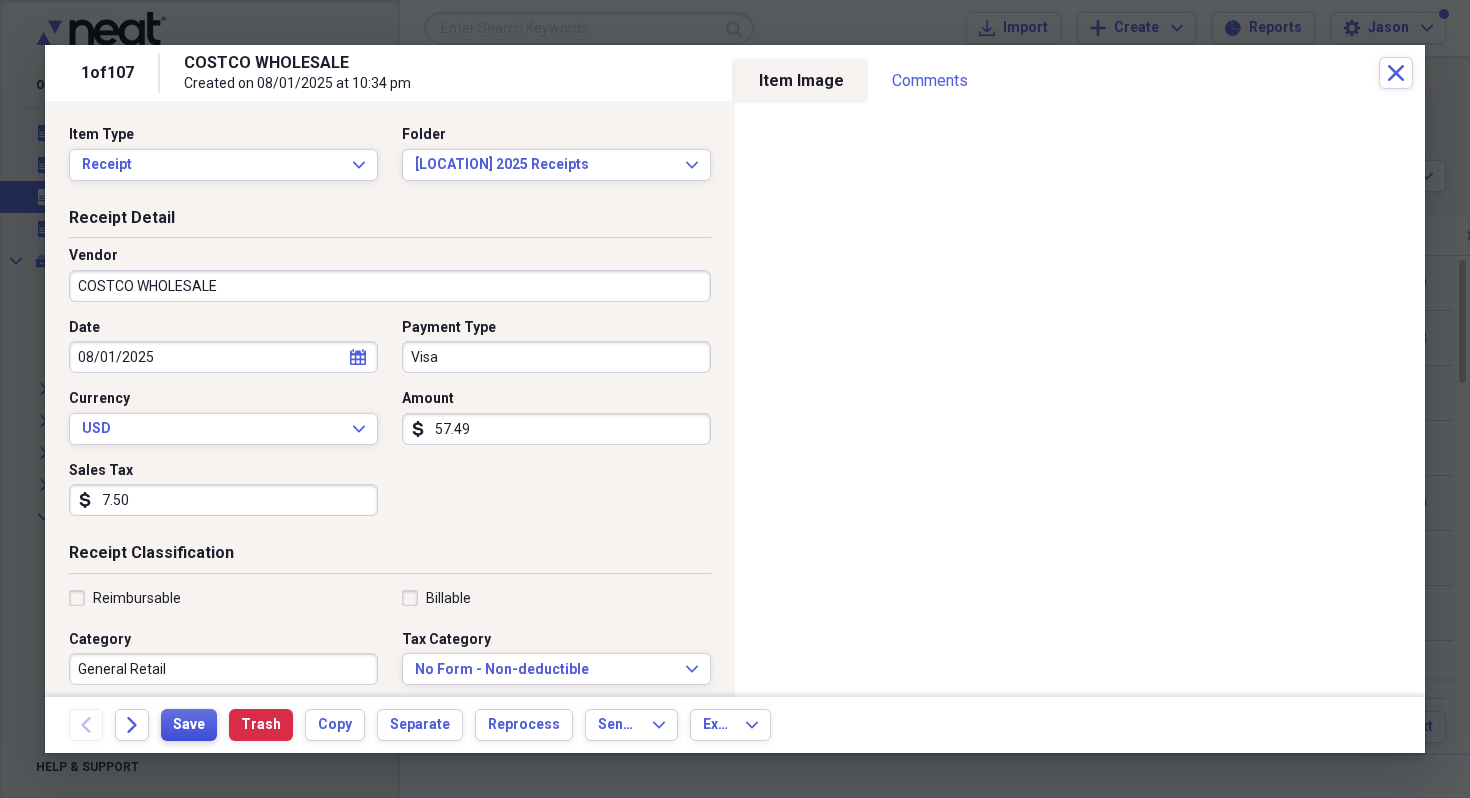 type on "7.50" 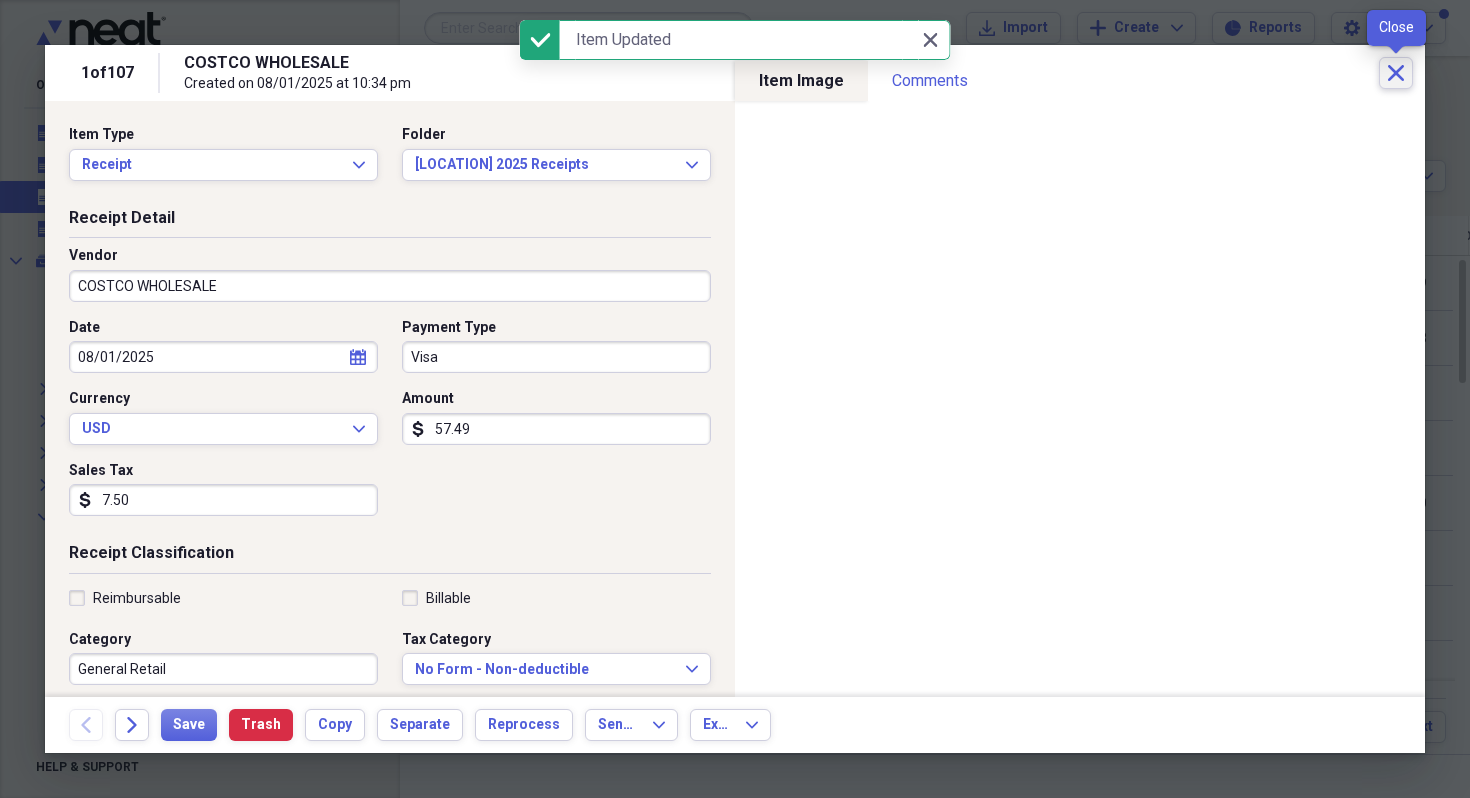 click on "Close" at bounding box center [1396, 73] 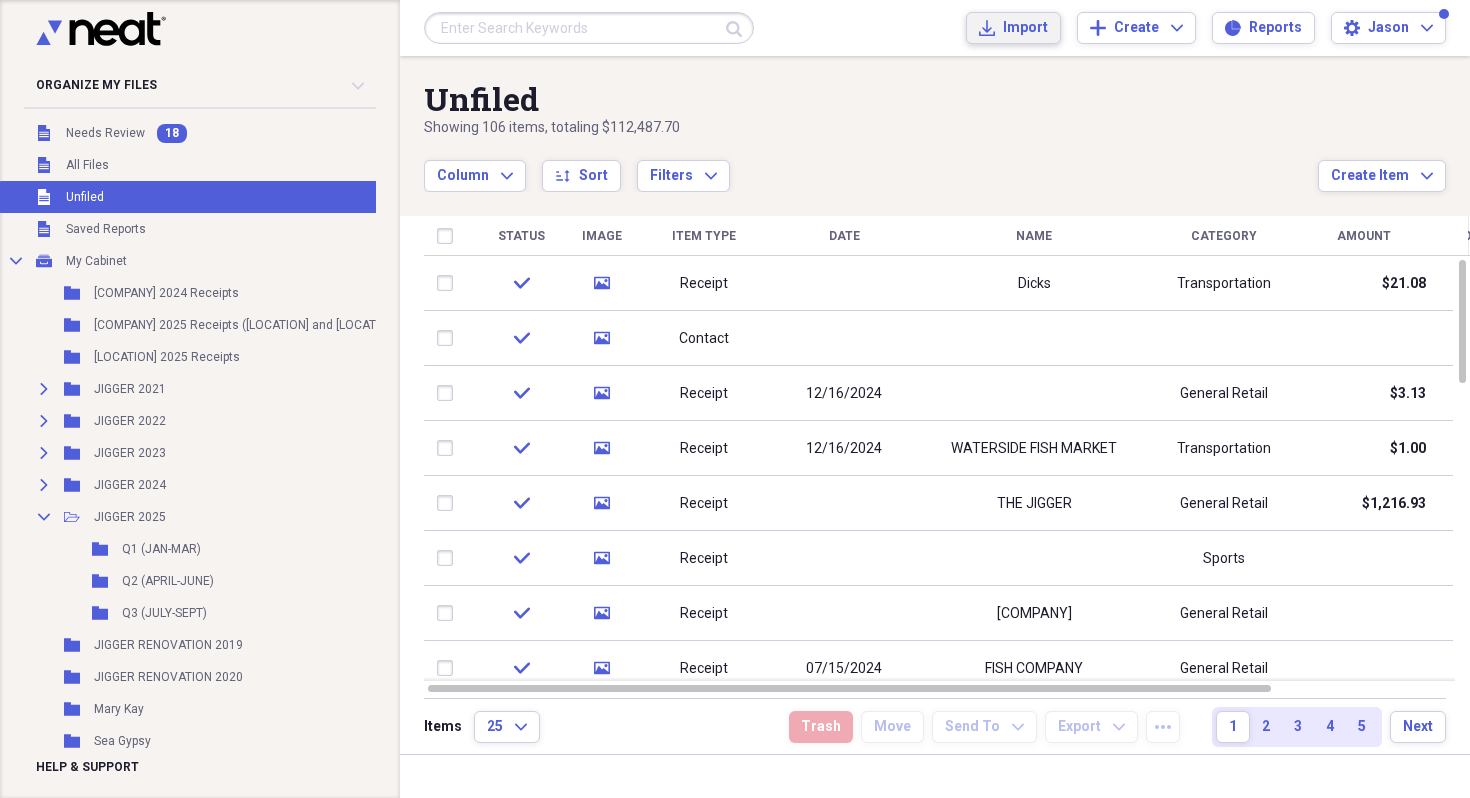 click on "Import" at bounding box center (1025, 28) 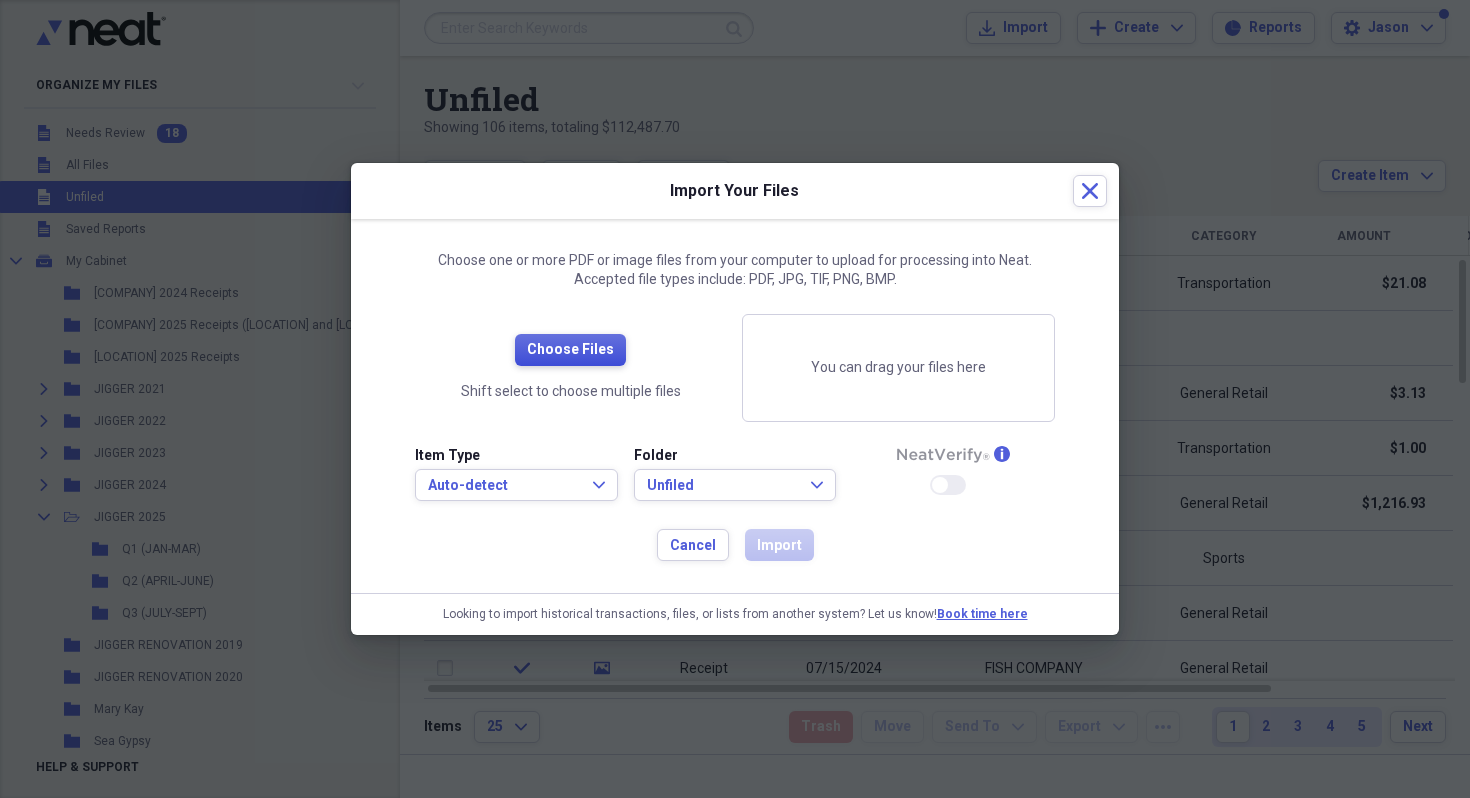 click on "Choose Files" at bounding box center [570, 350] 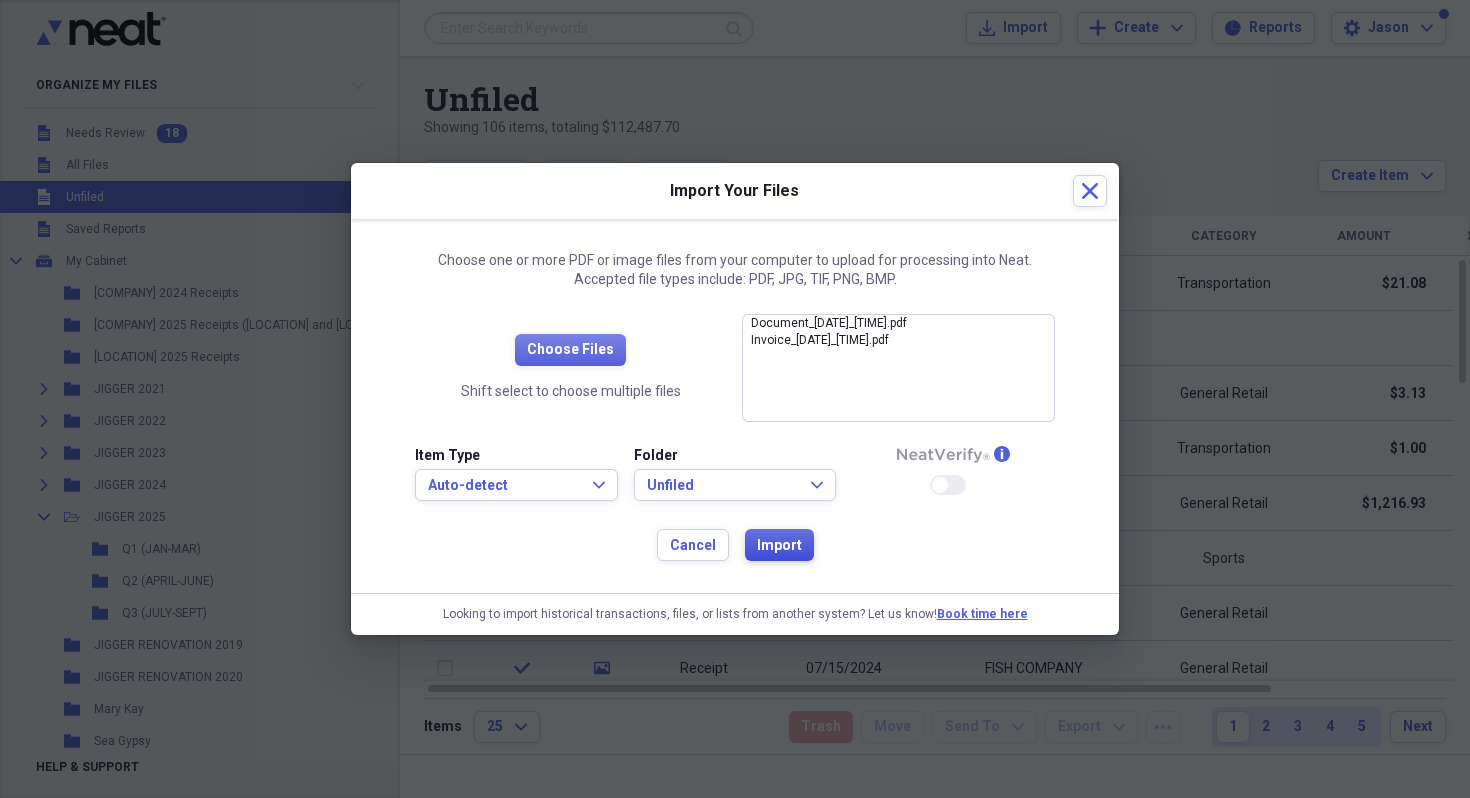 click on "Import" at bounding box center [779, 546] 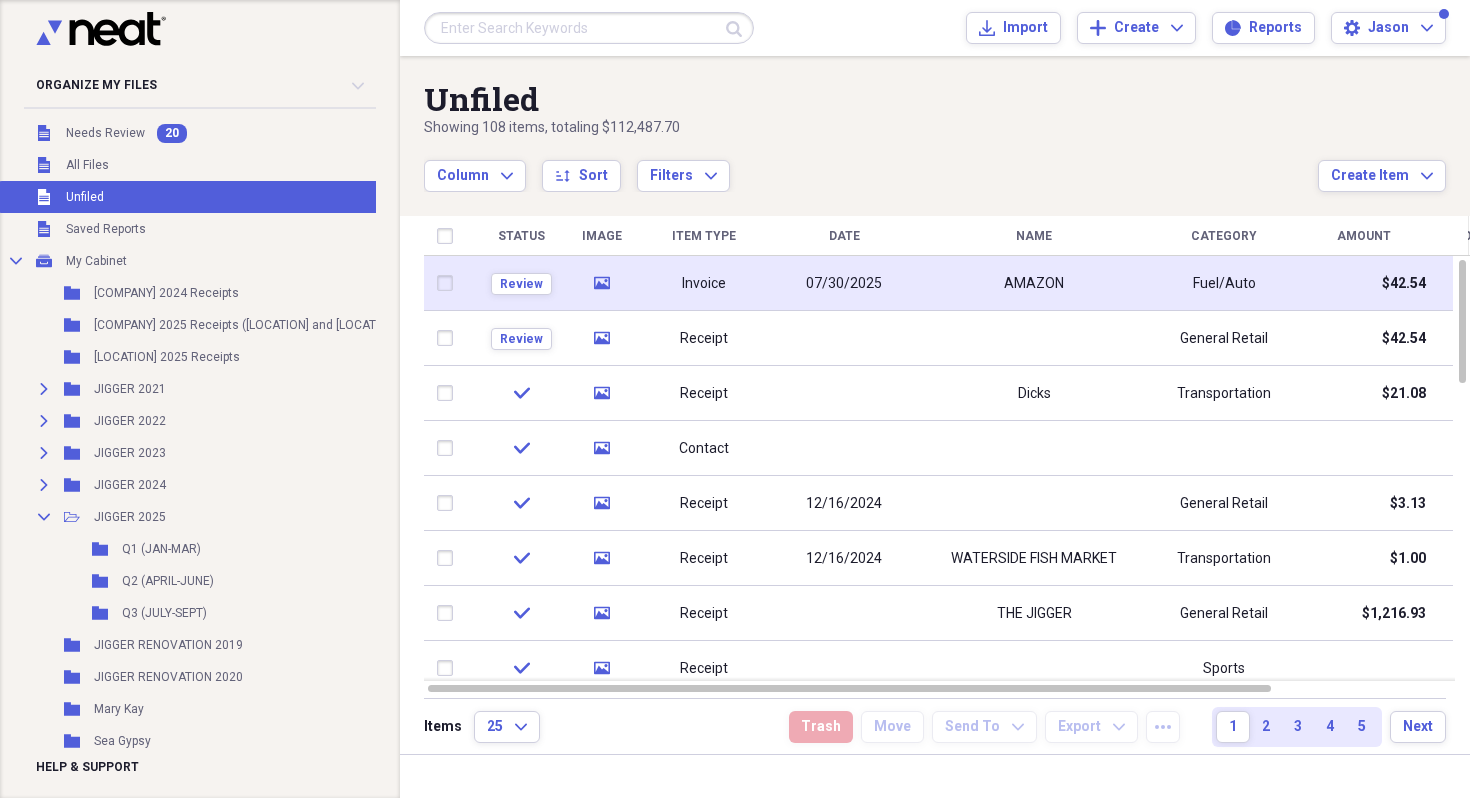 click at bounding box center [449, 283] 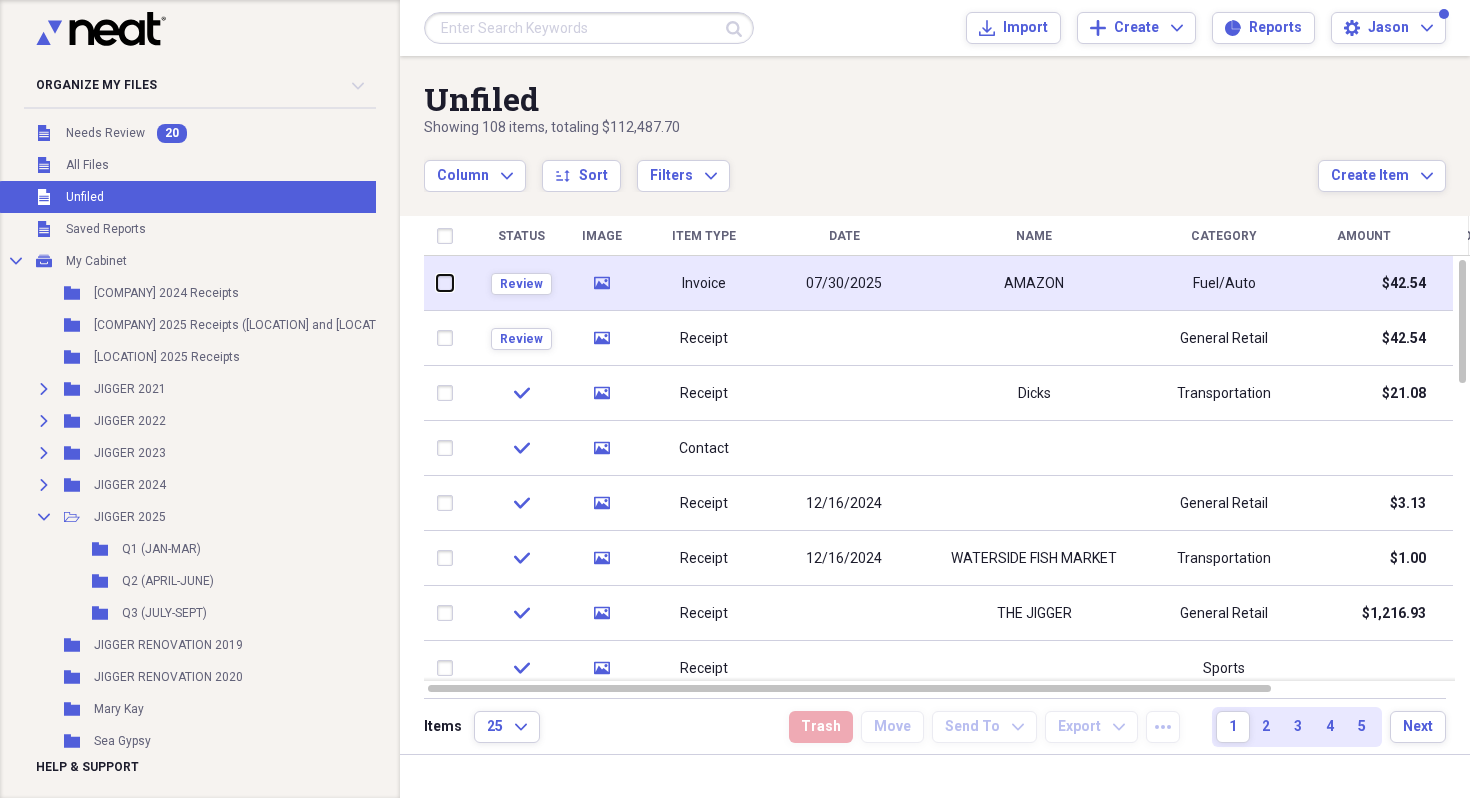 click at bounding box center (437, 283) 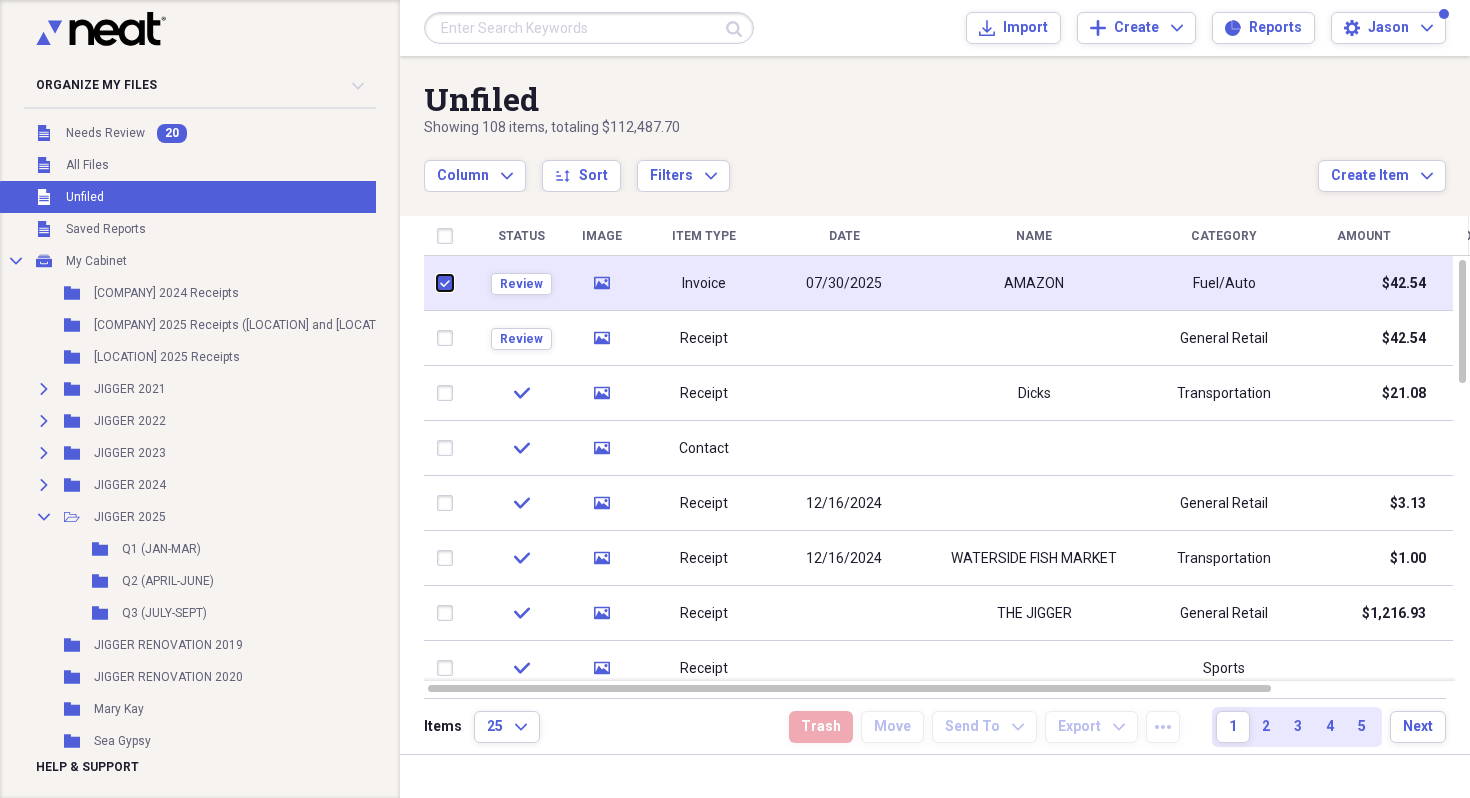 checkbox on "true" 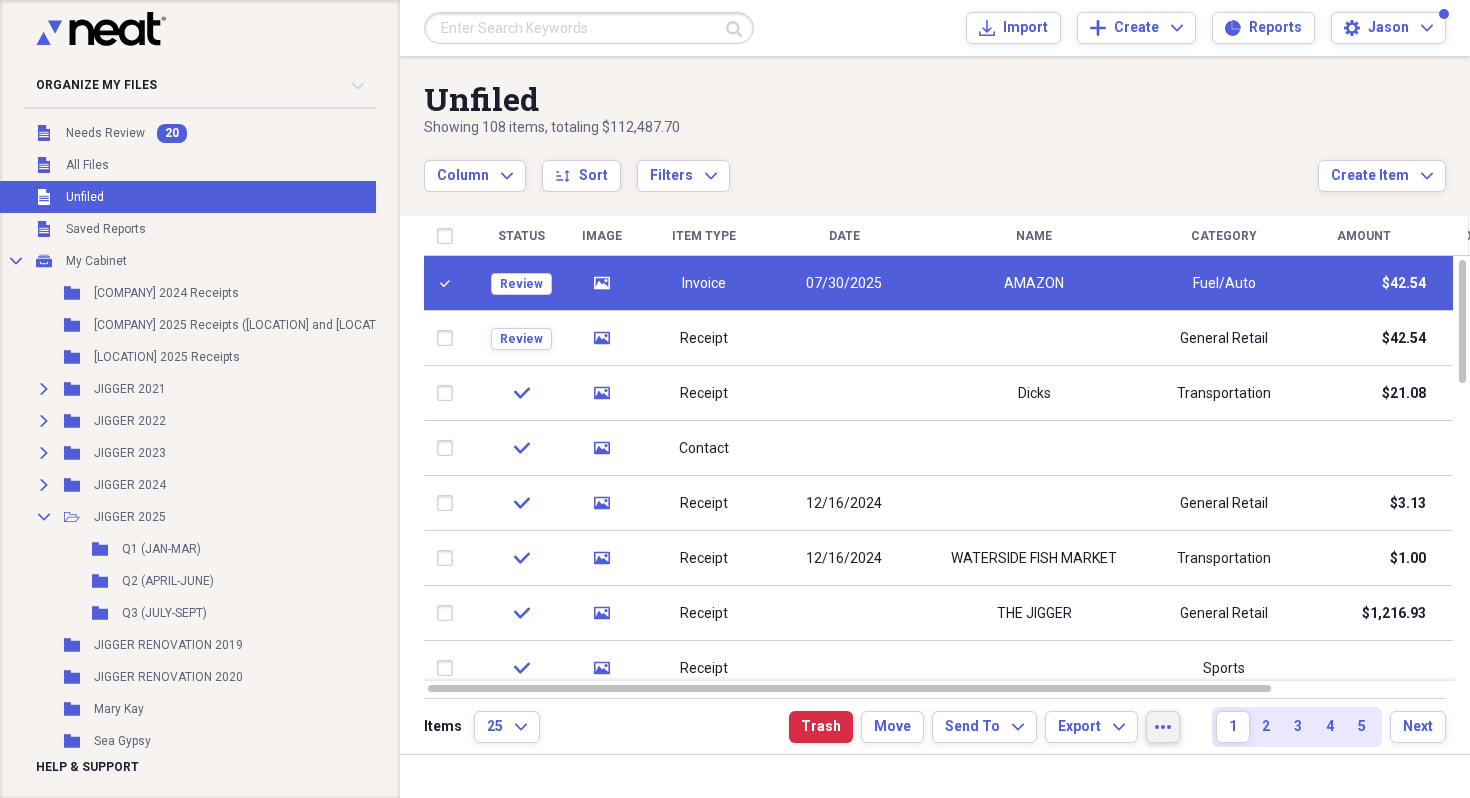 click on "more" 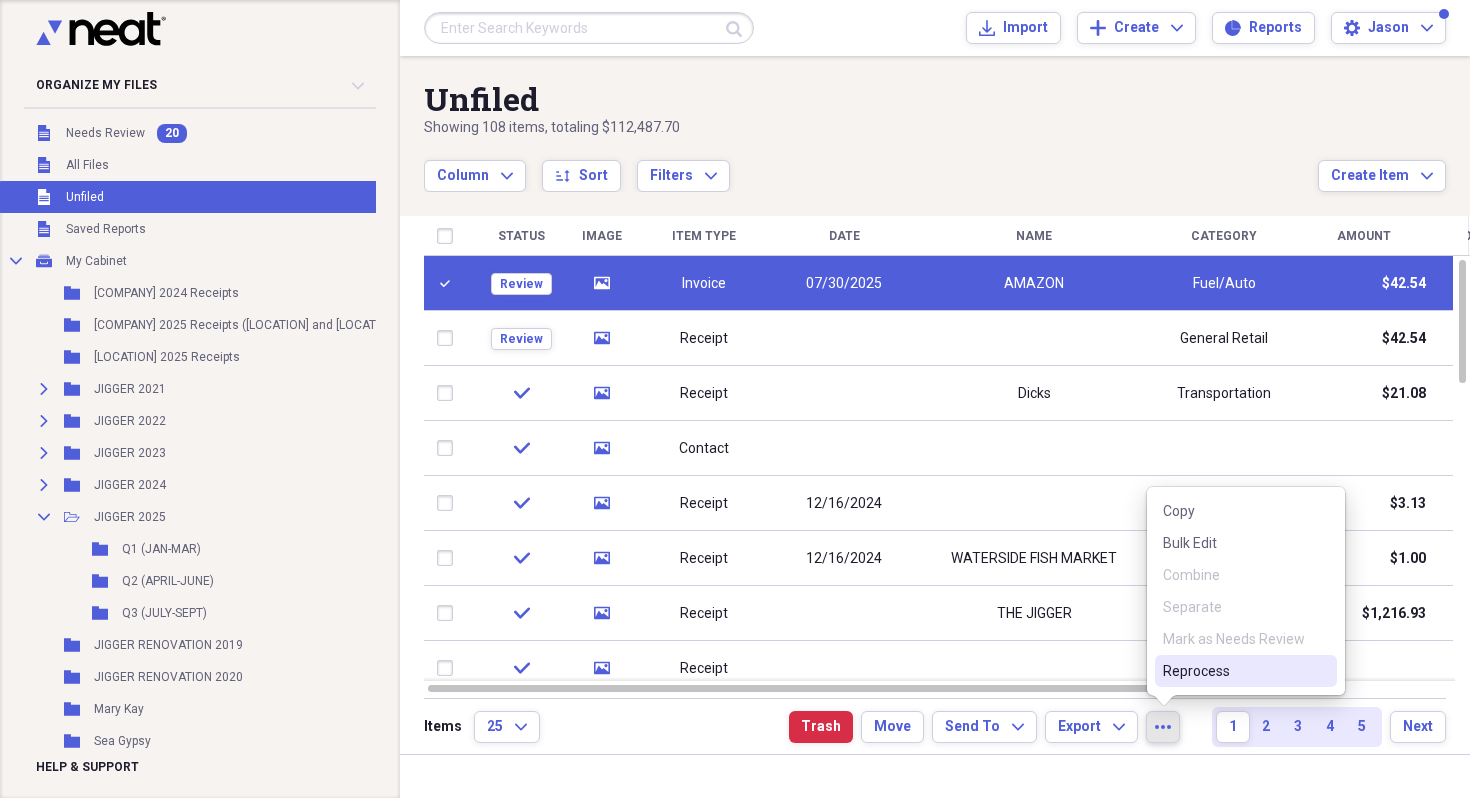 click on "Reprocess" at bounding box center (1234, 671) 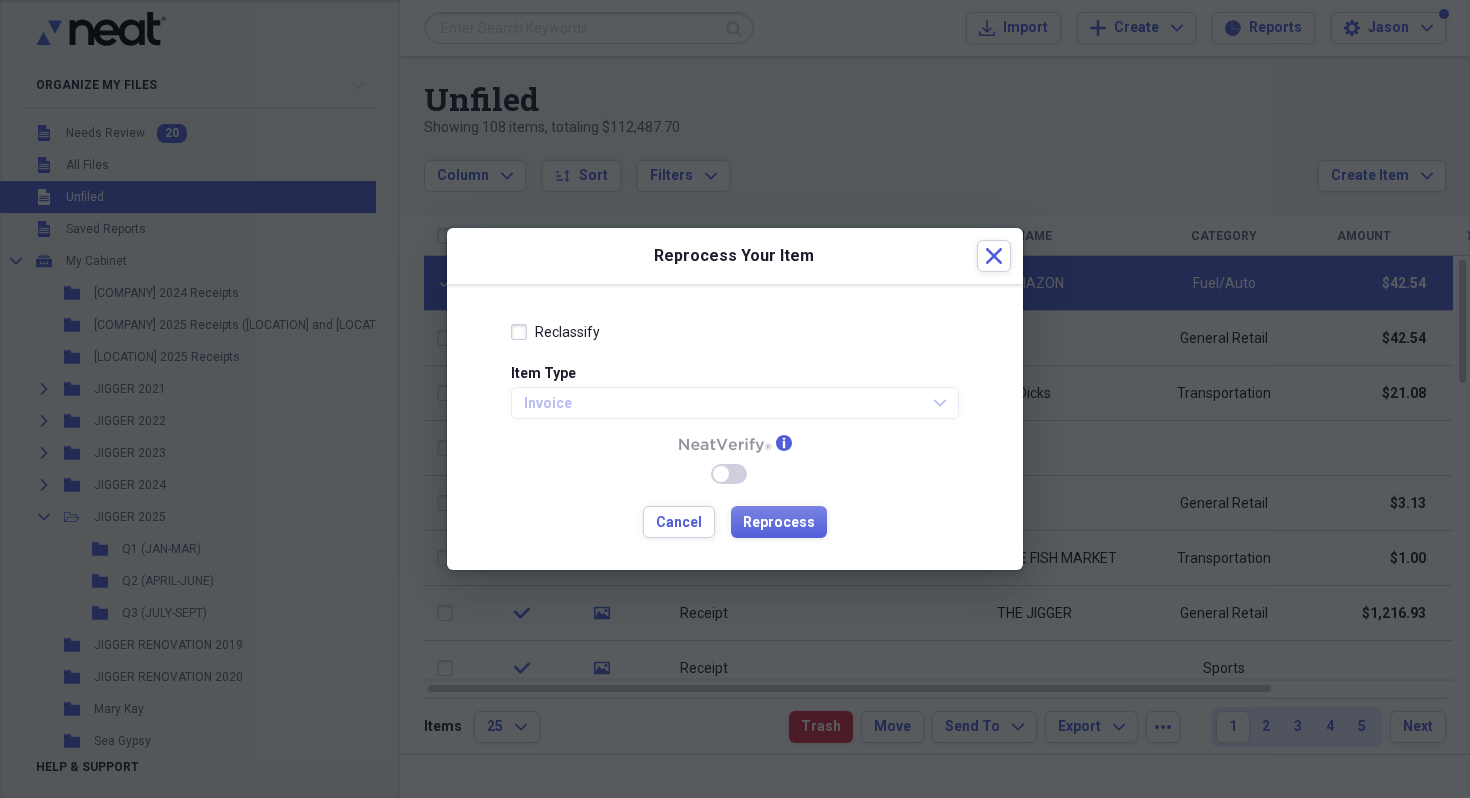 click on "Reclassify" at bounding box center [567, 332] 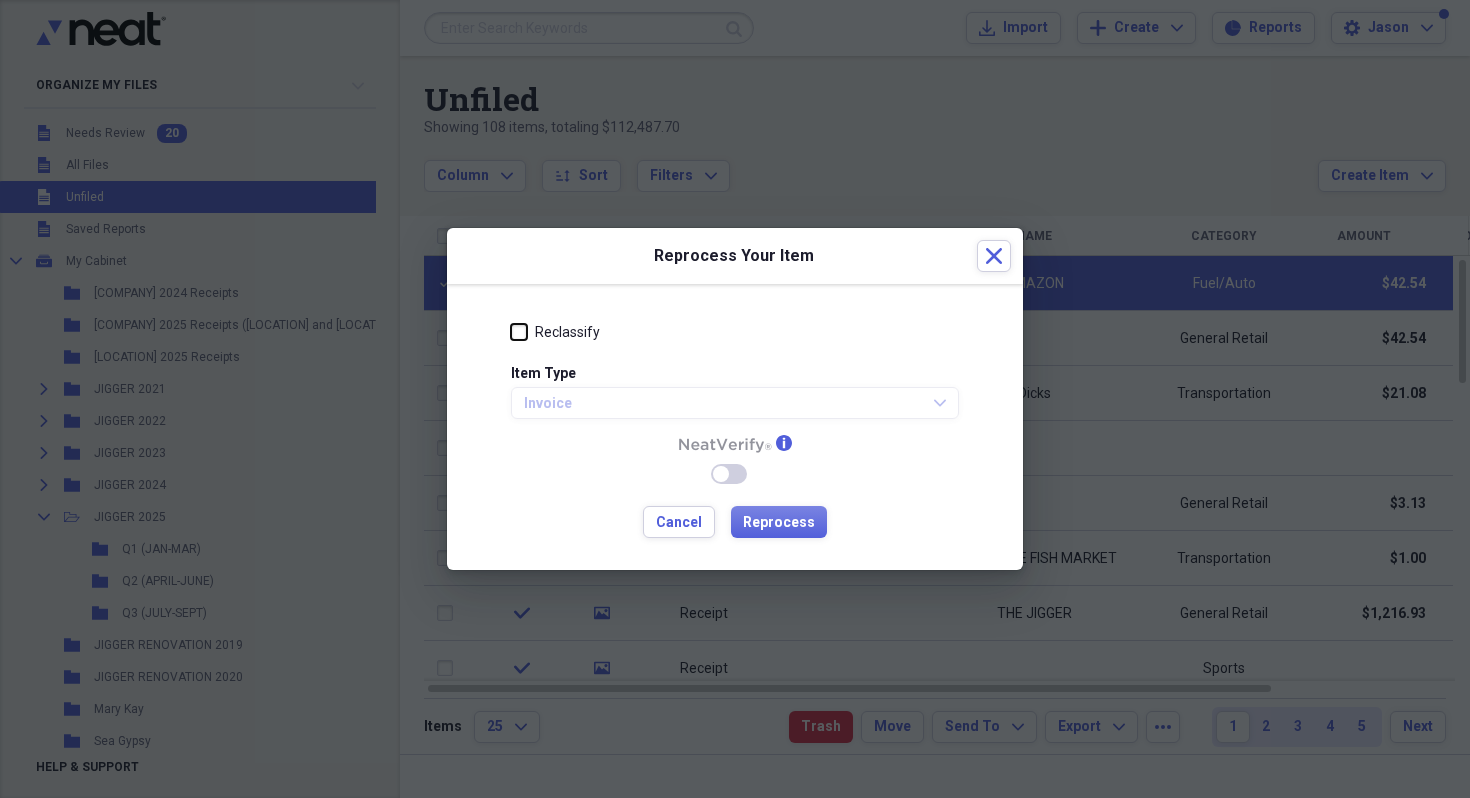 click on "Reclassify" at bounding box center (511, 331) 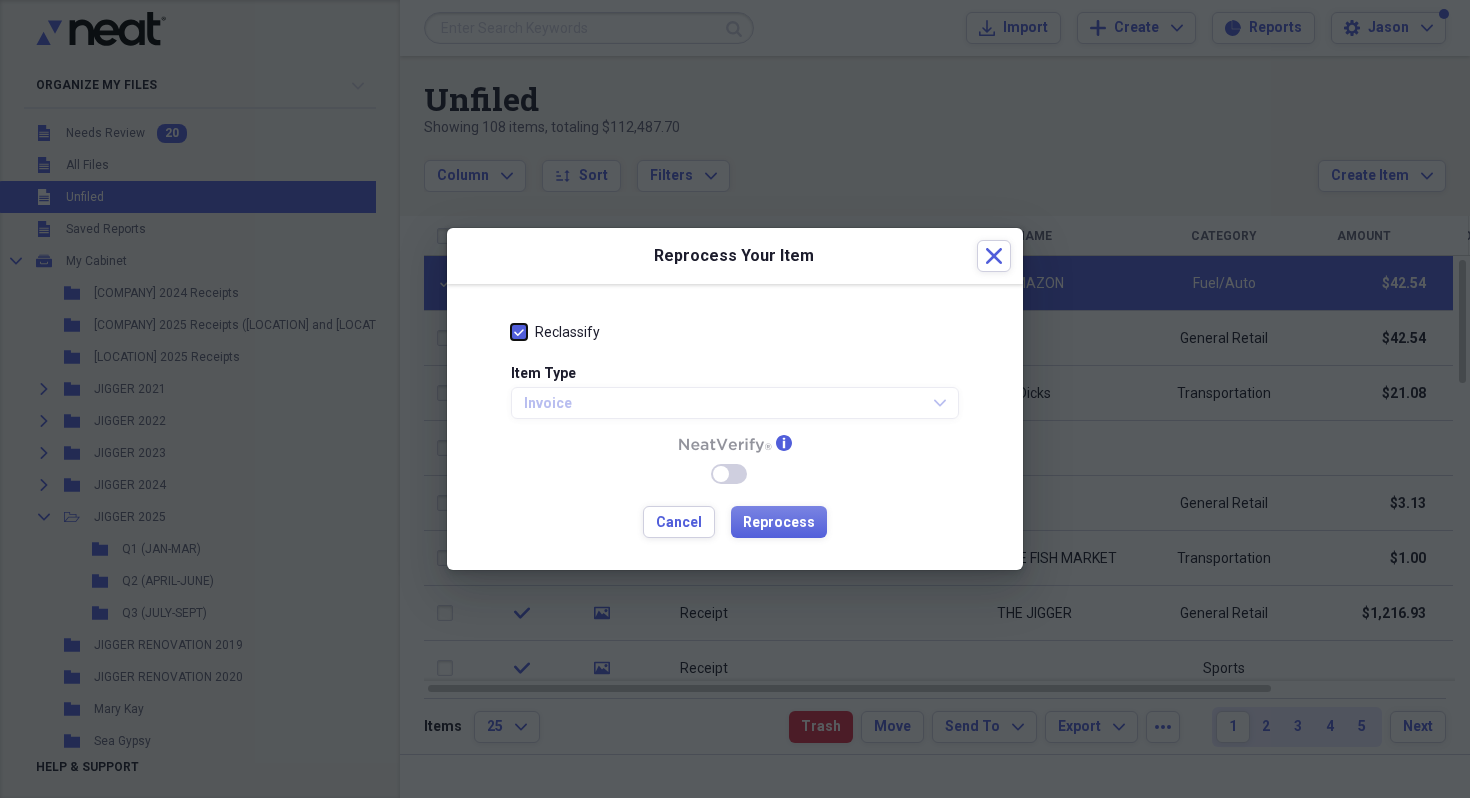 checkbox on "true" 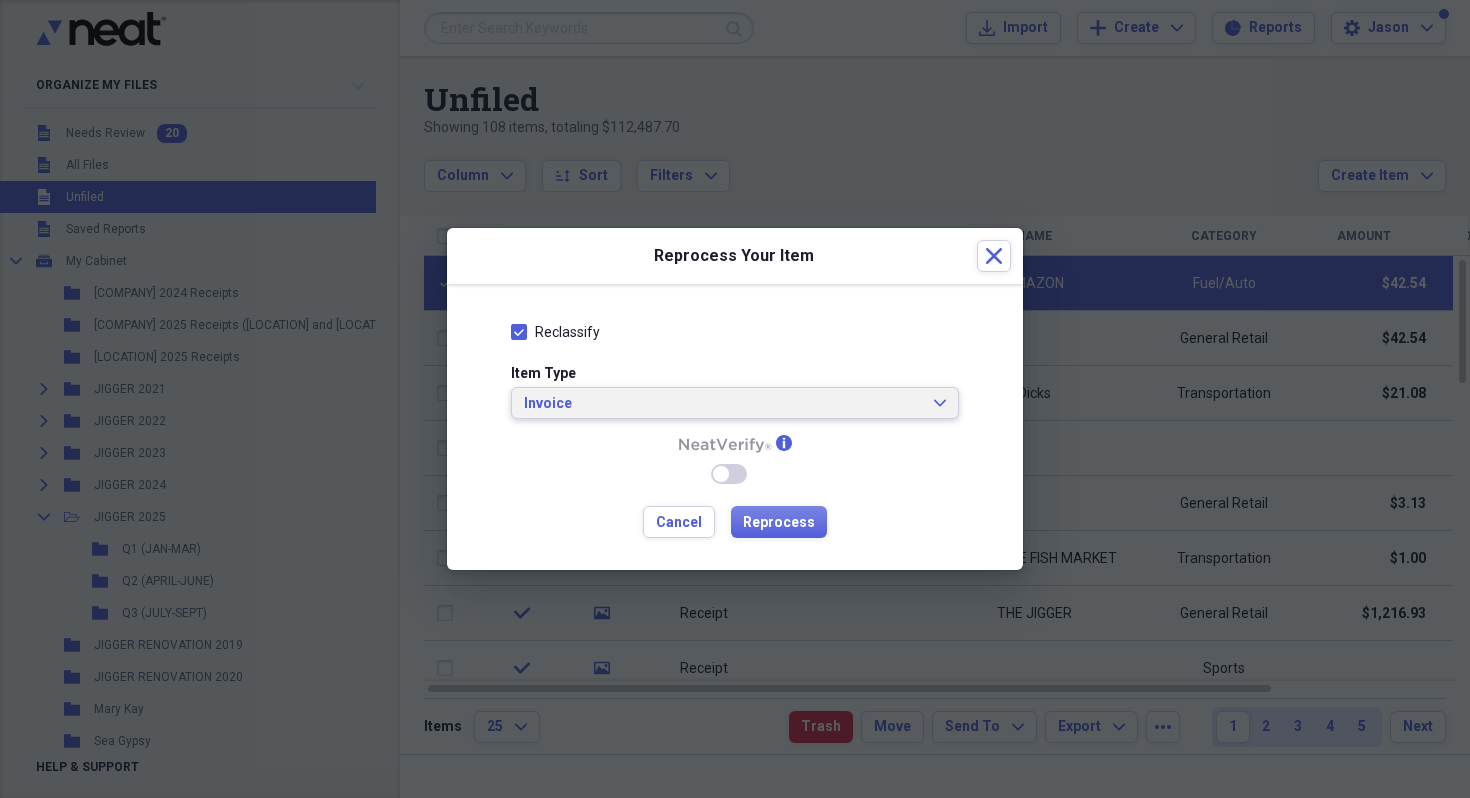 click on "Invoice" at bounding box center (723, 404) 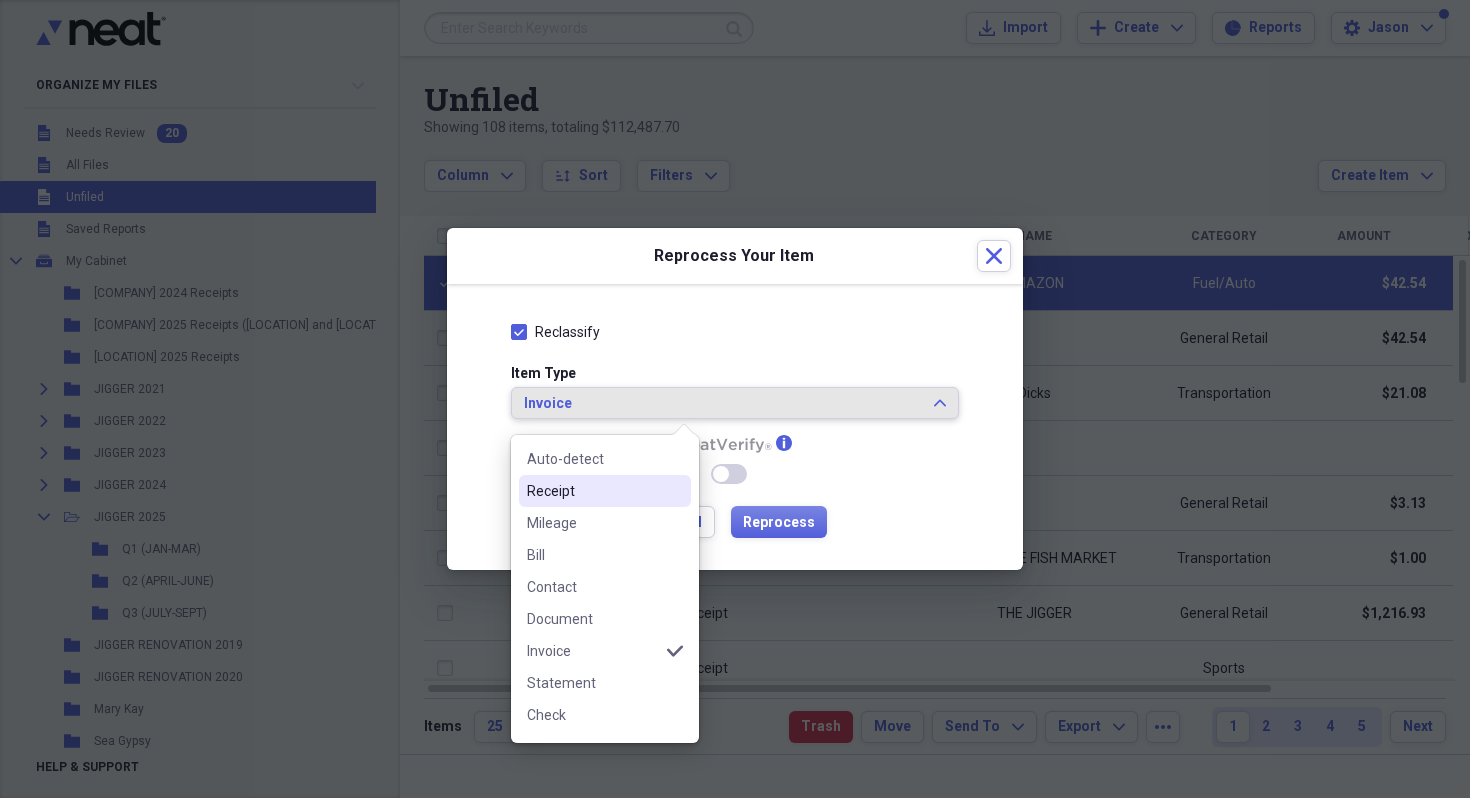 click on "Receipt" at bounding box center (605, 491) 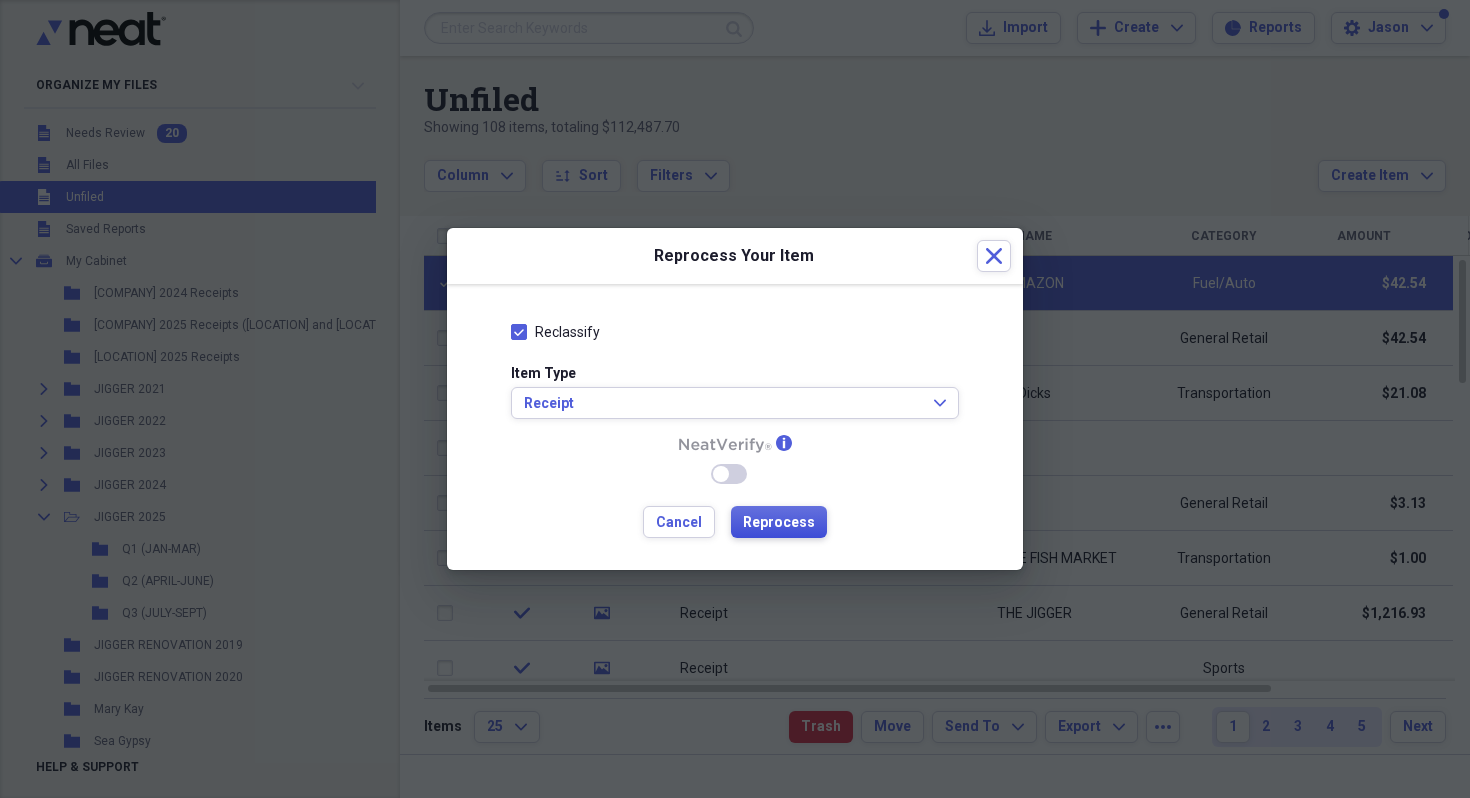 click on "Reprocess" at bounding box center [779, 523] 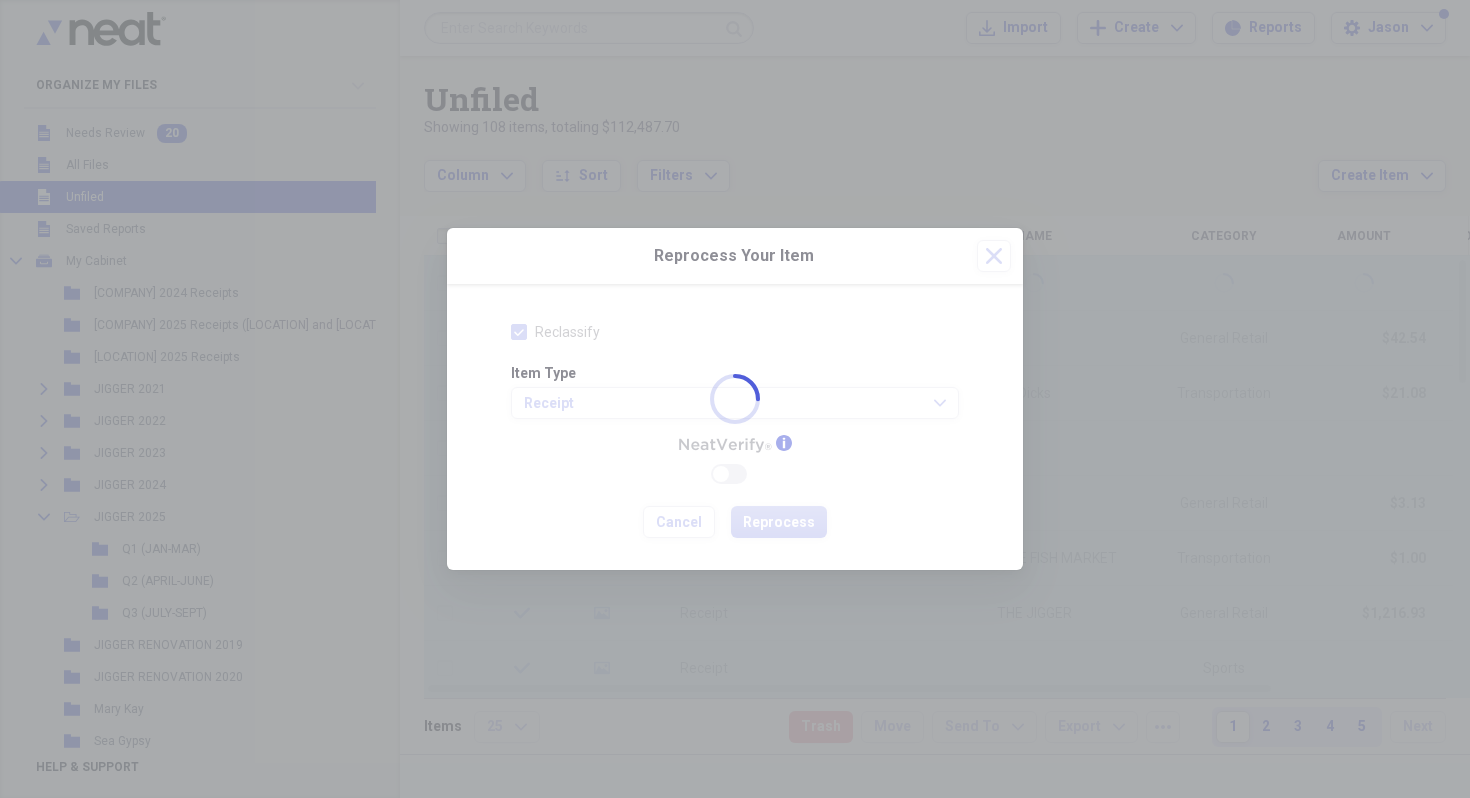 checkbox on "false" 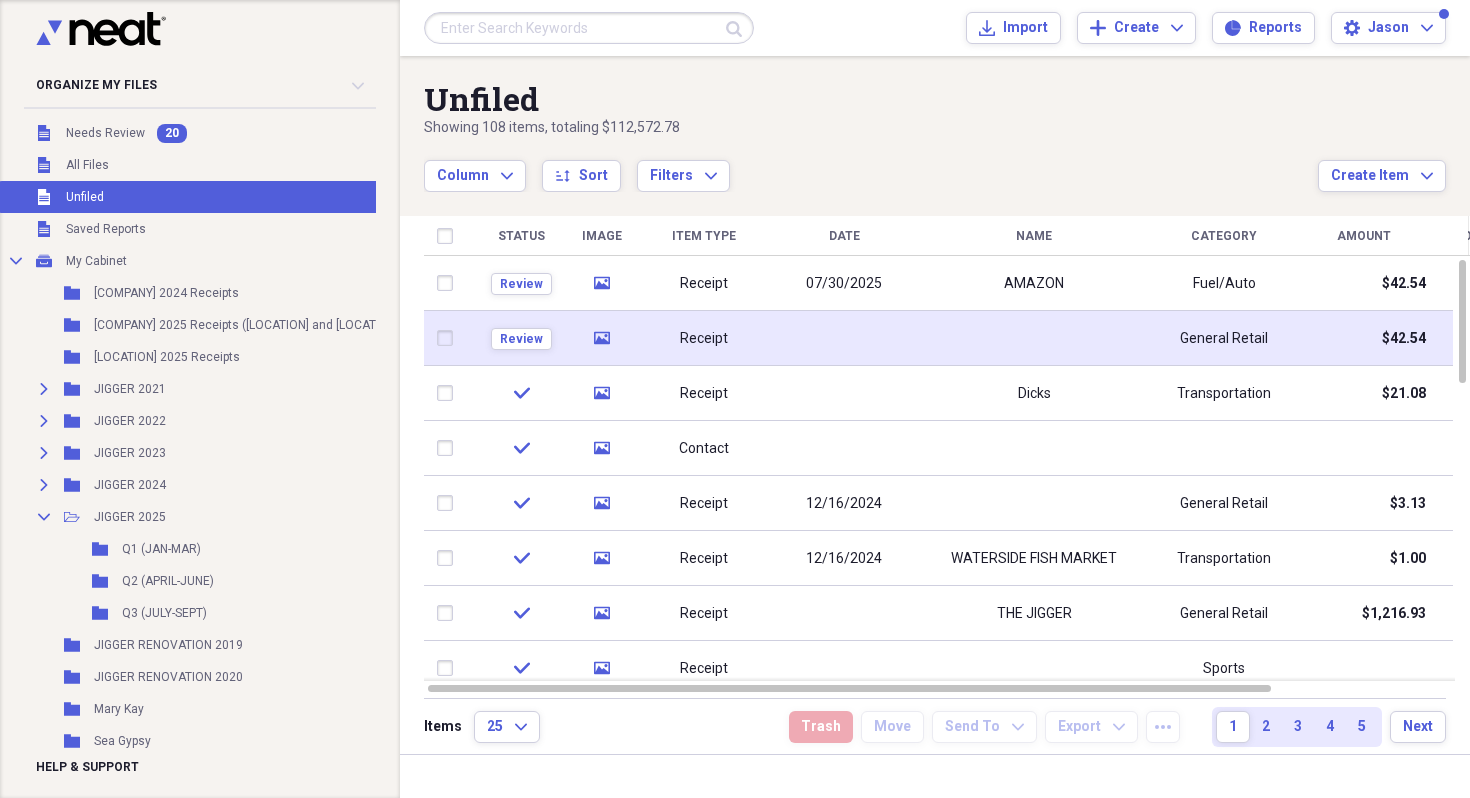 click on "Receipt" at bounding box center (704, 338) 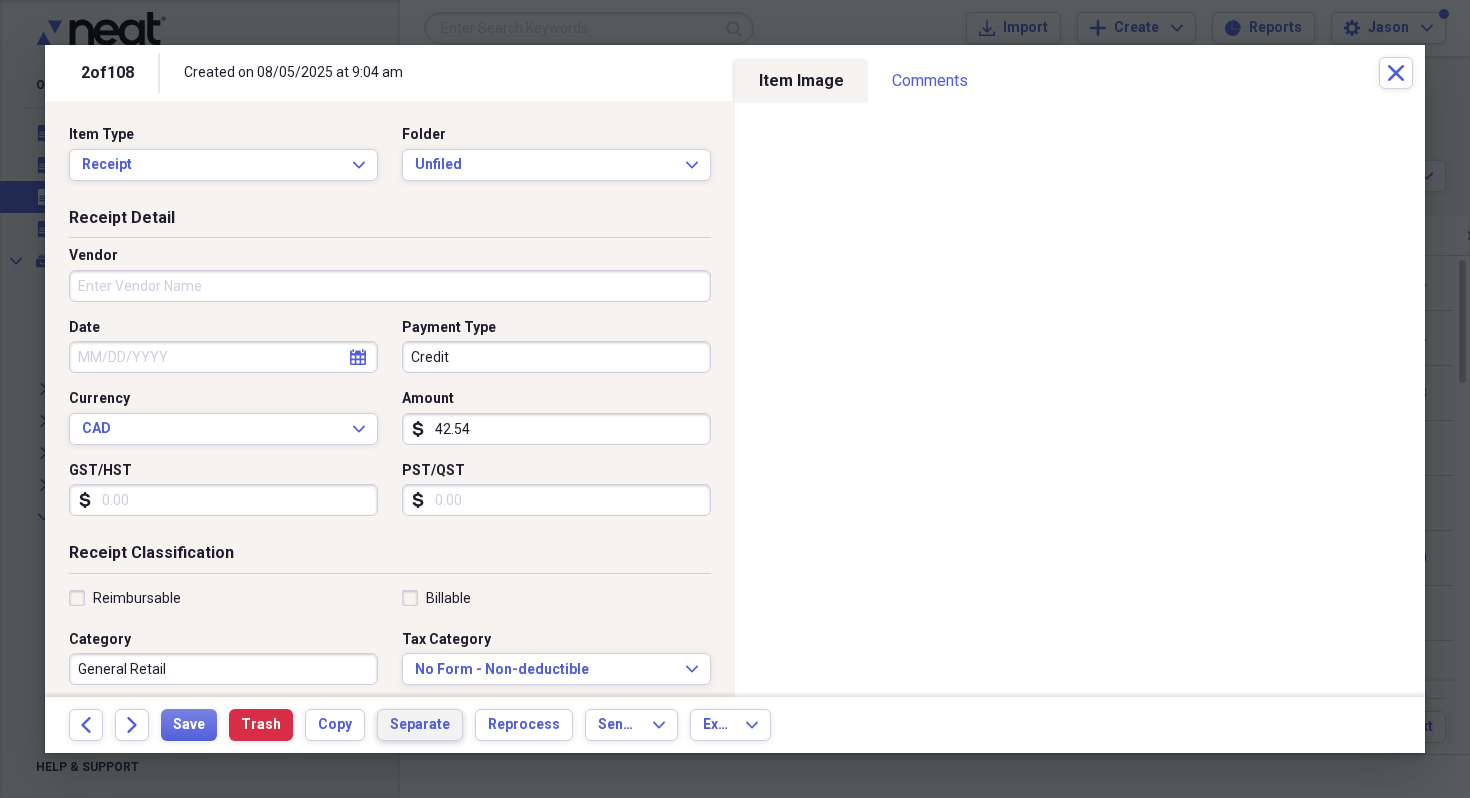 click on "Separate" at bounding box center (420, 725) 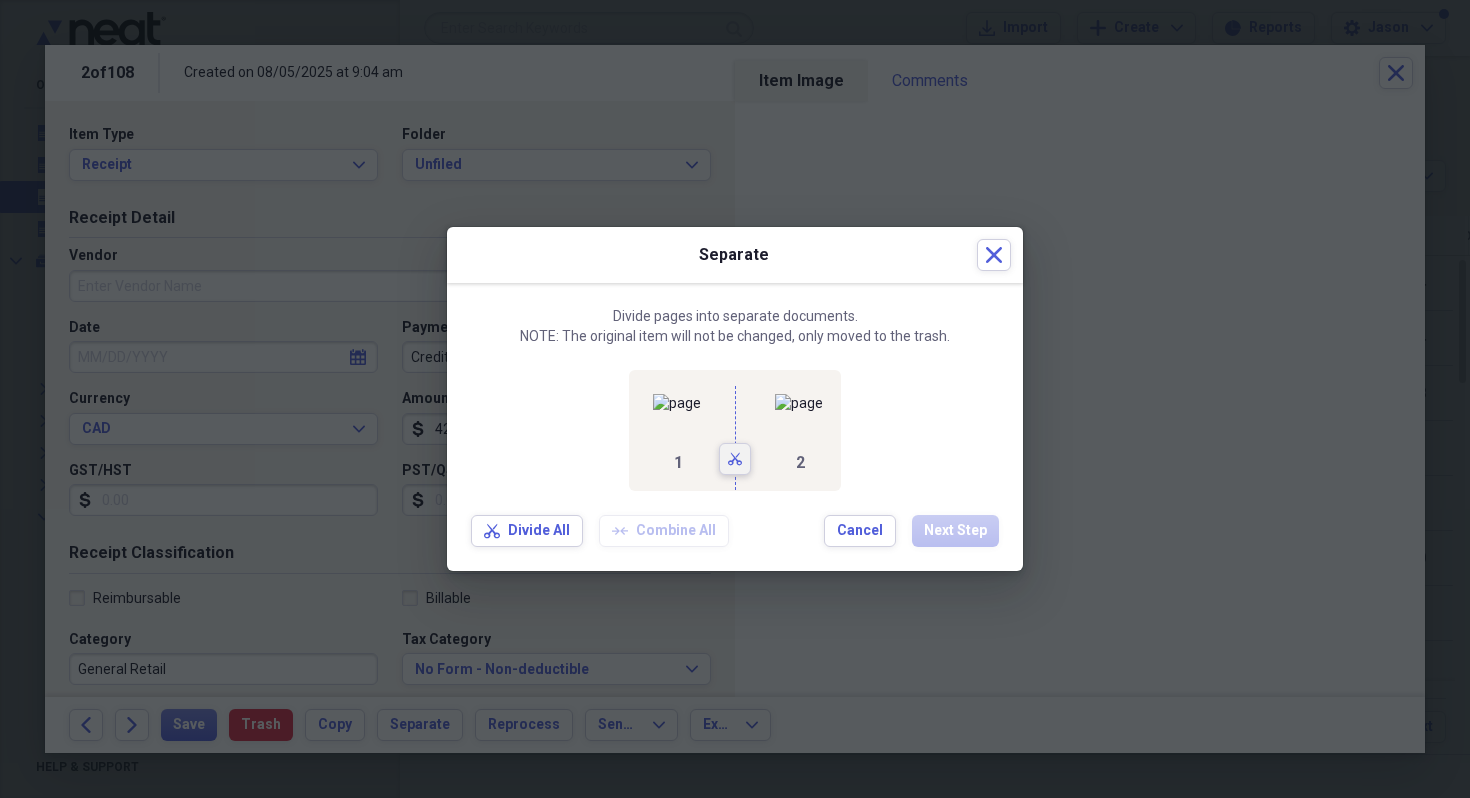 click 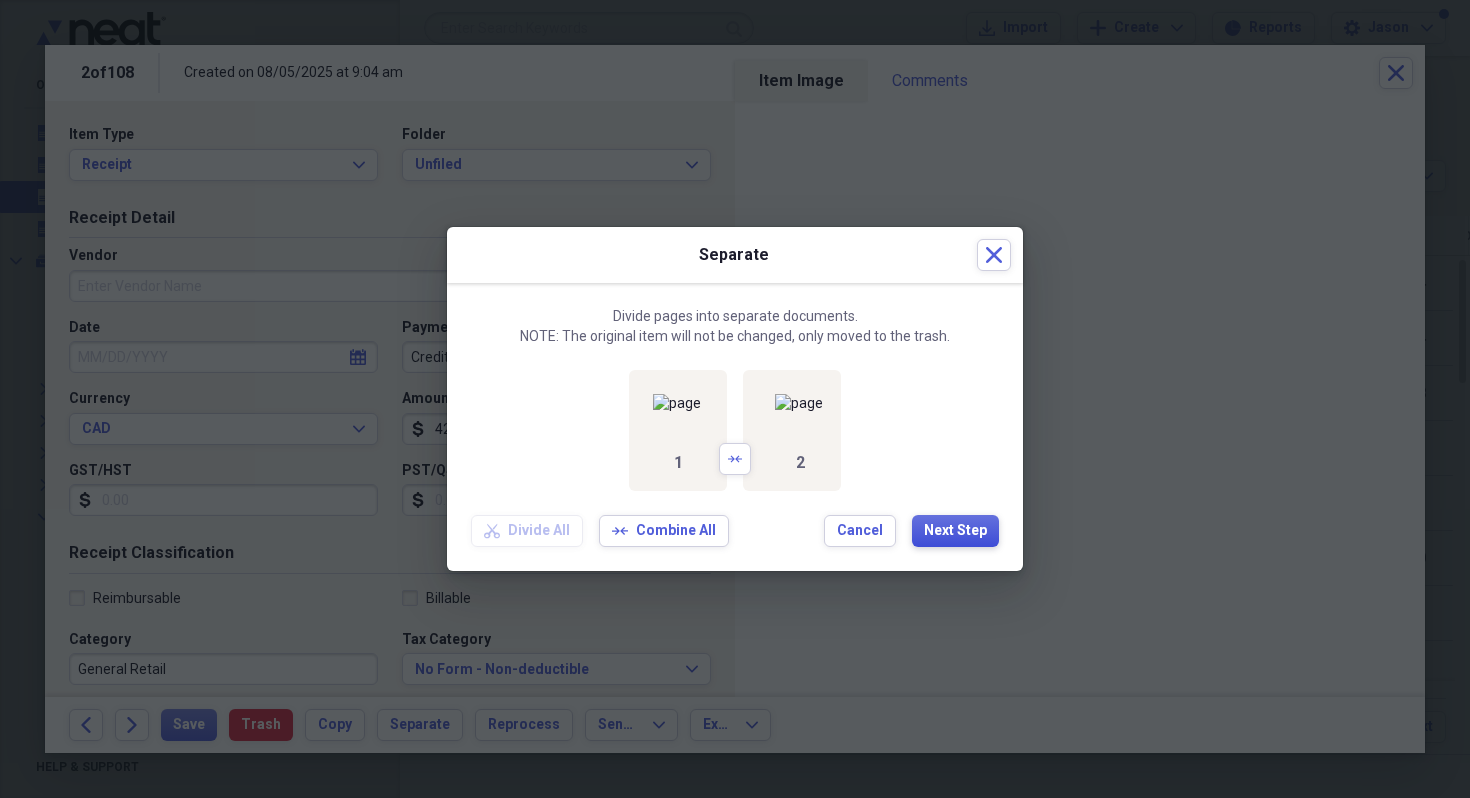 click on "Next Step" at bounding box center [955, 531] 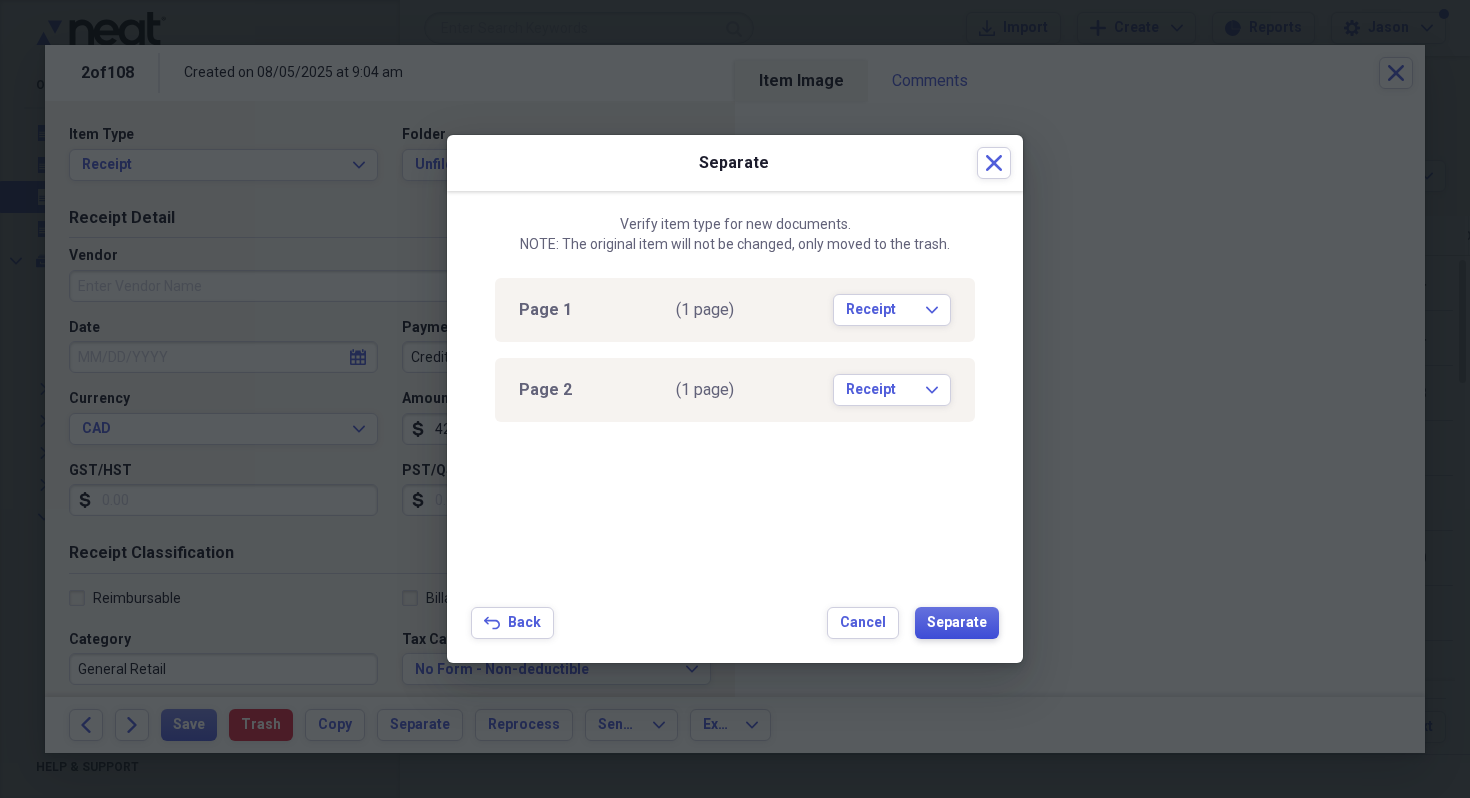 click on "Separate" at bounding box center [957, 623] 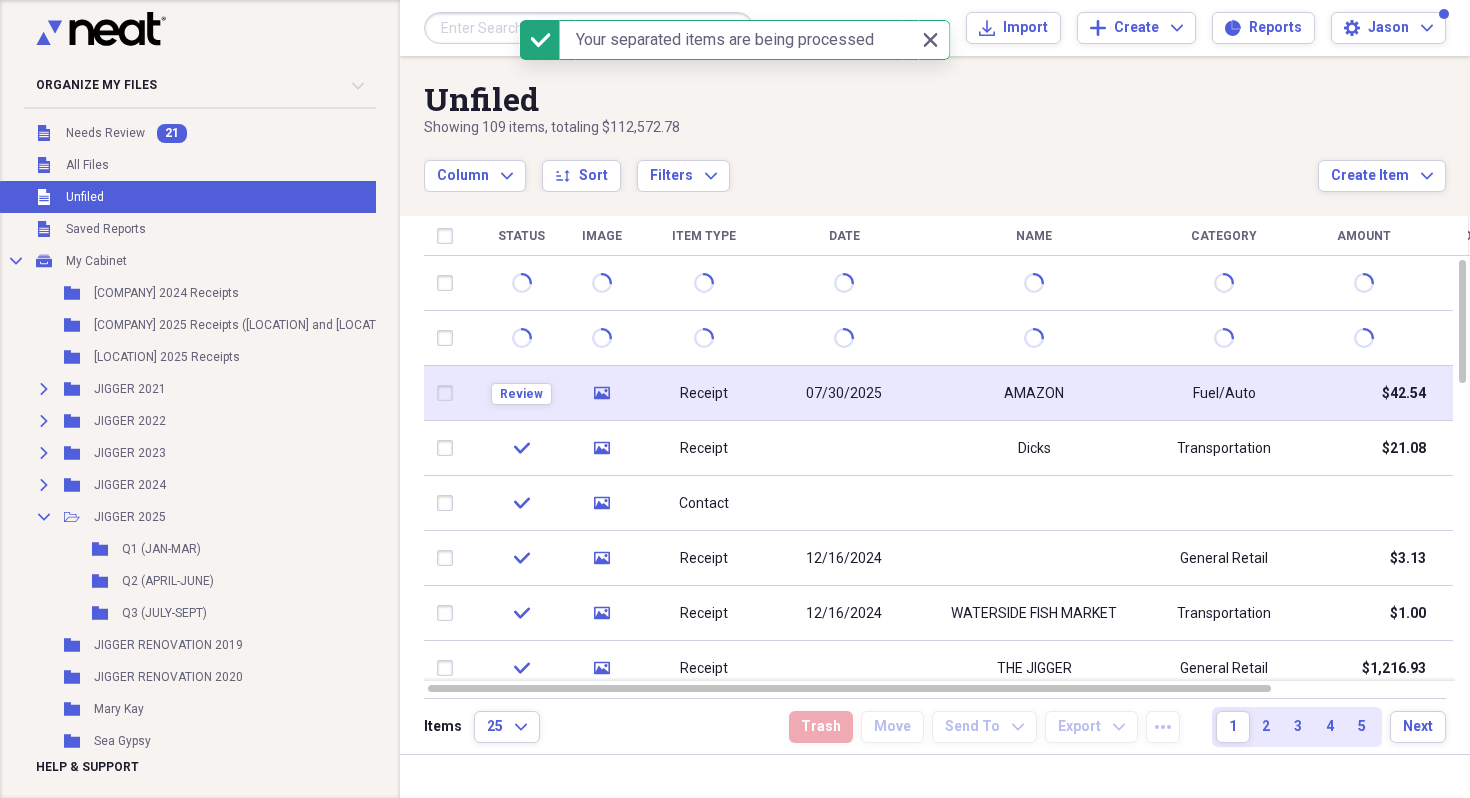 click on "Receipt" at bounding box center [704, 394] 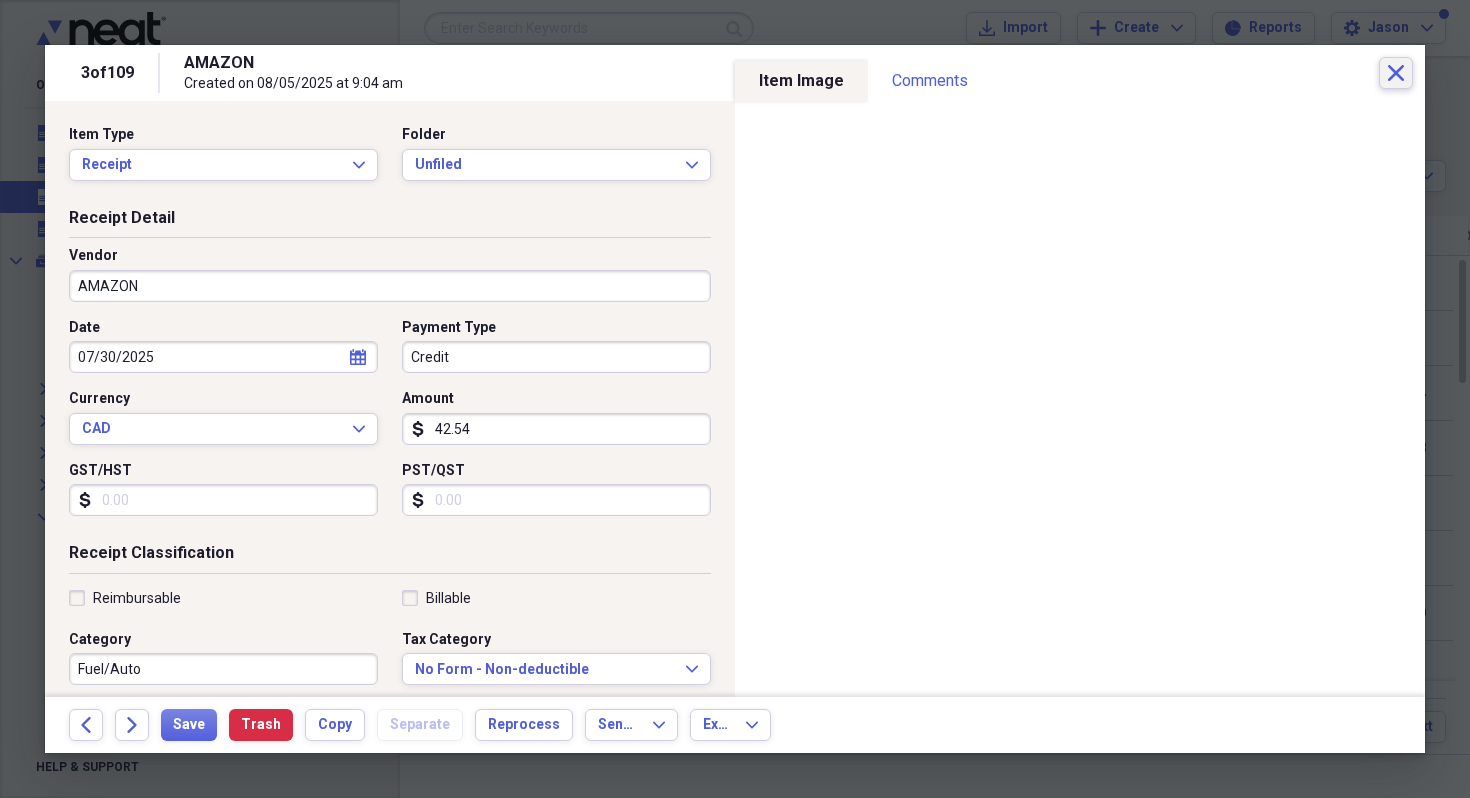 click on "Close" at bounding box center (1396, 73) 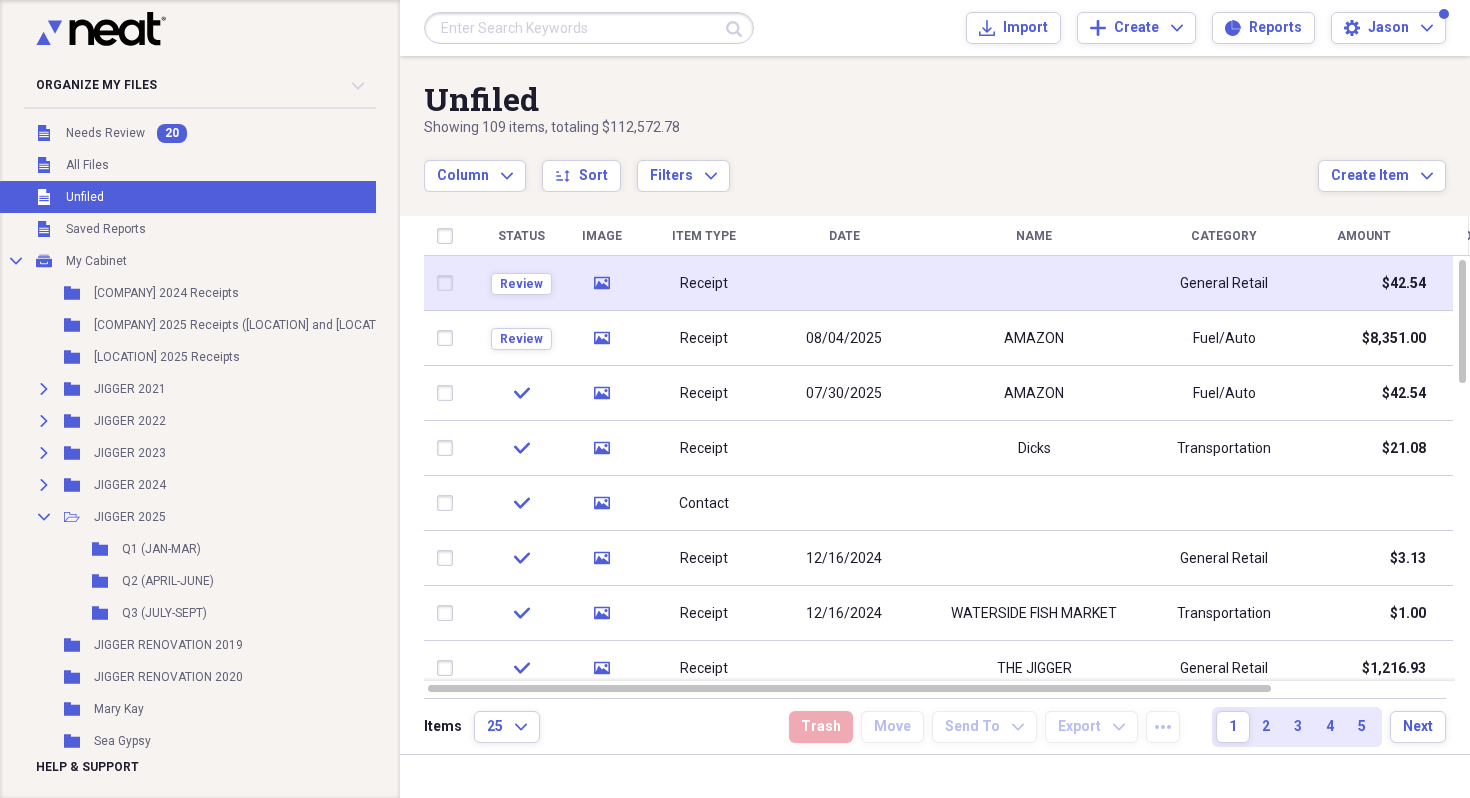 click on "media" 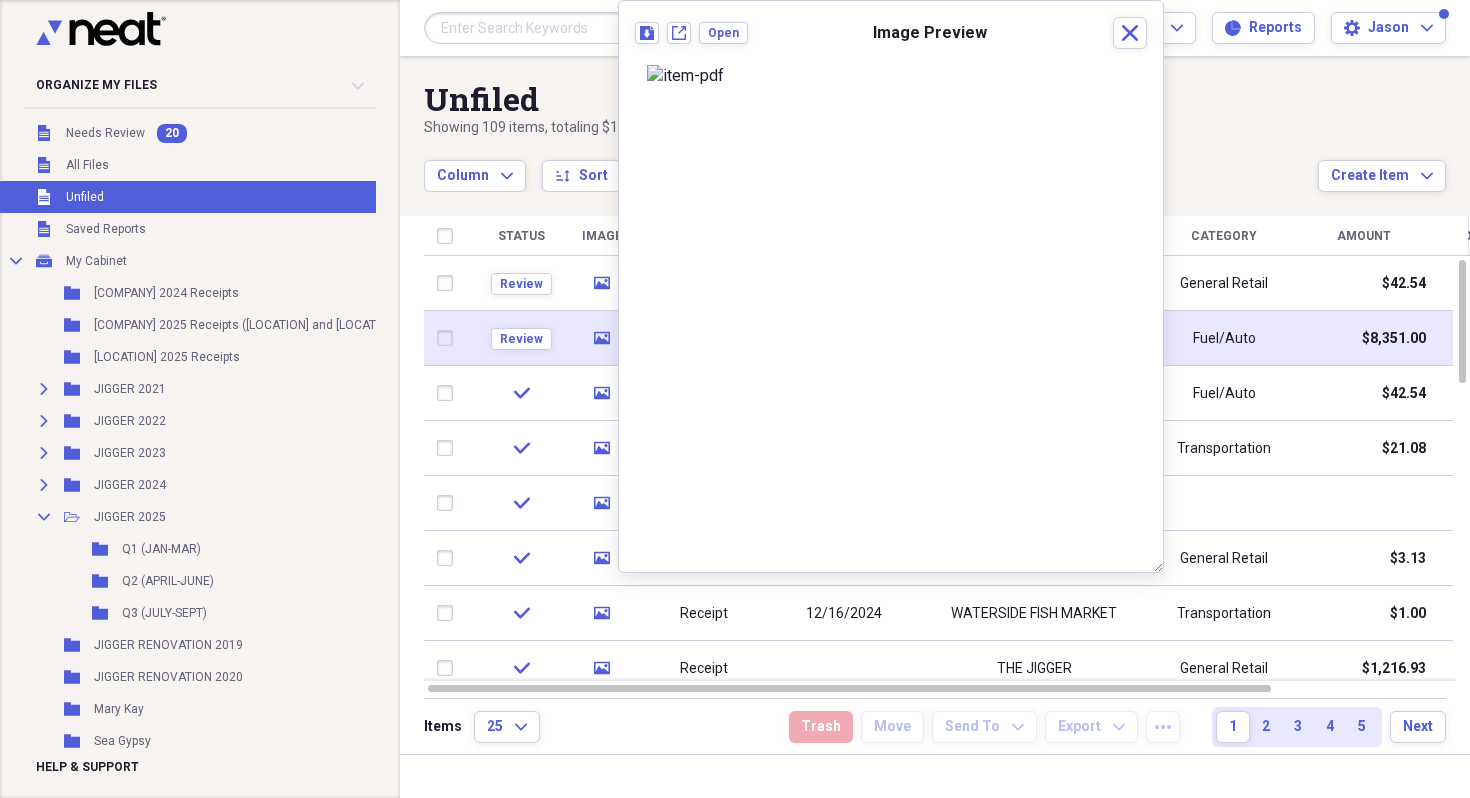 click 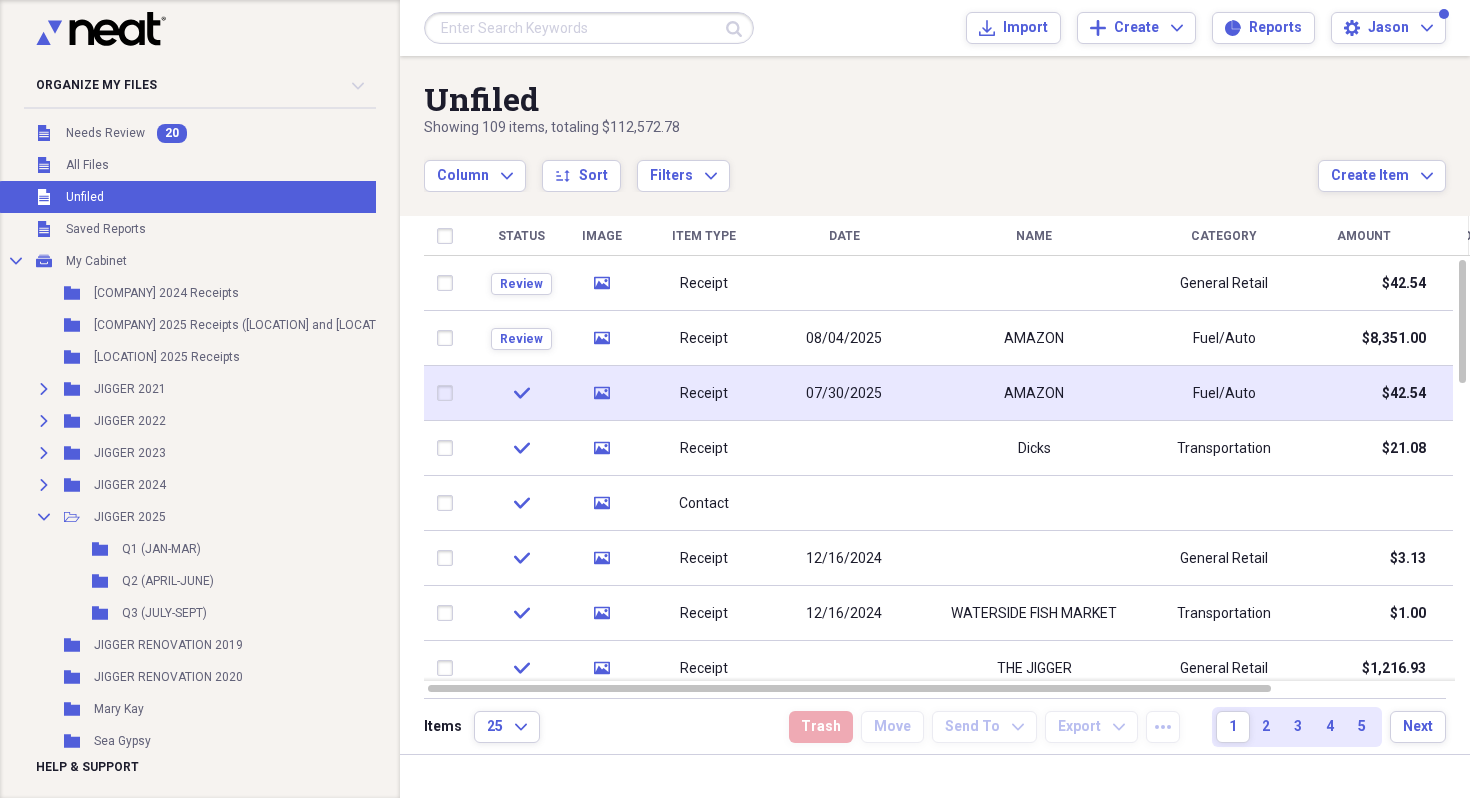 click on "media" 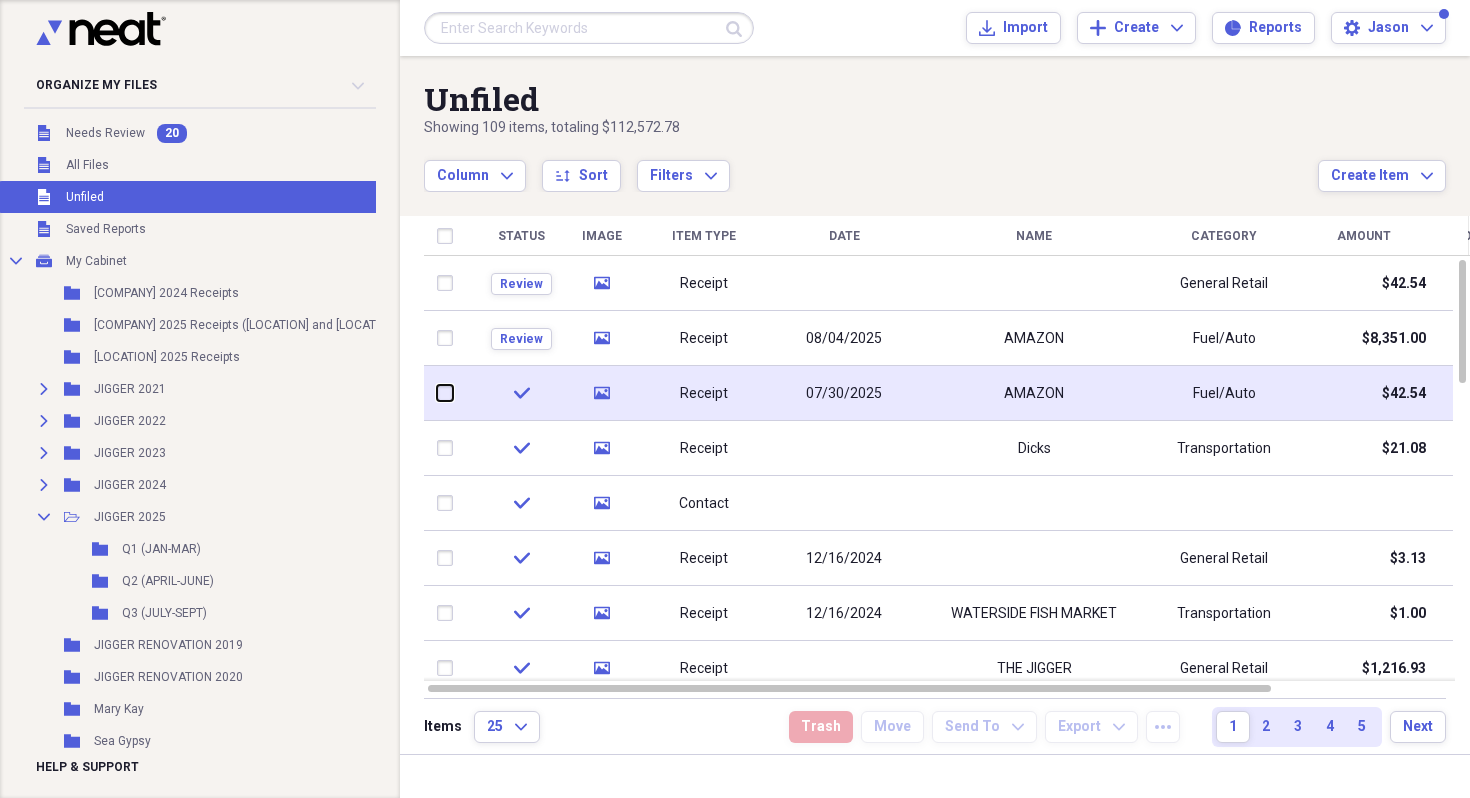 click at bounding box center [437, 393] 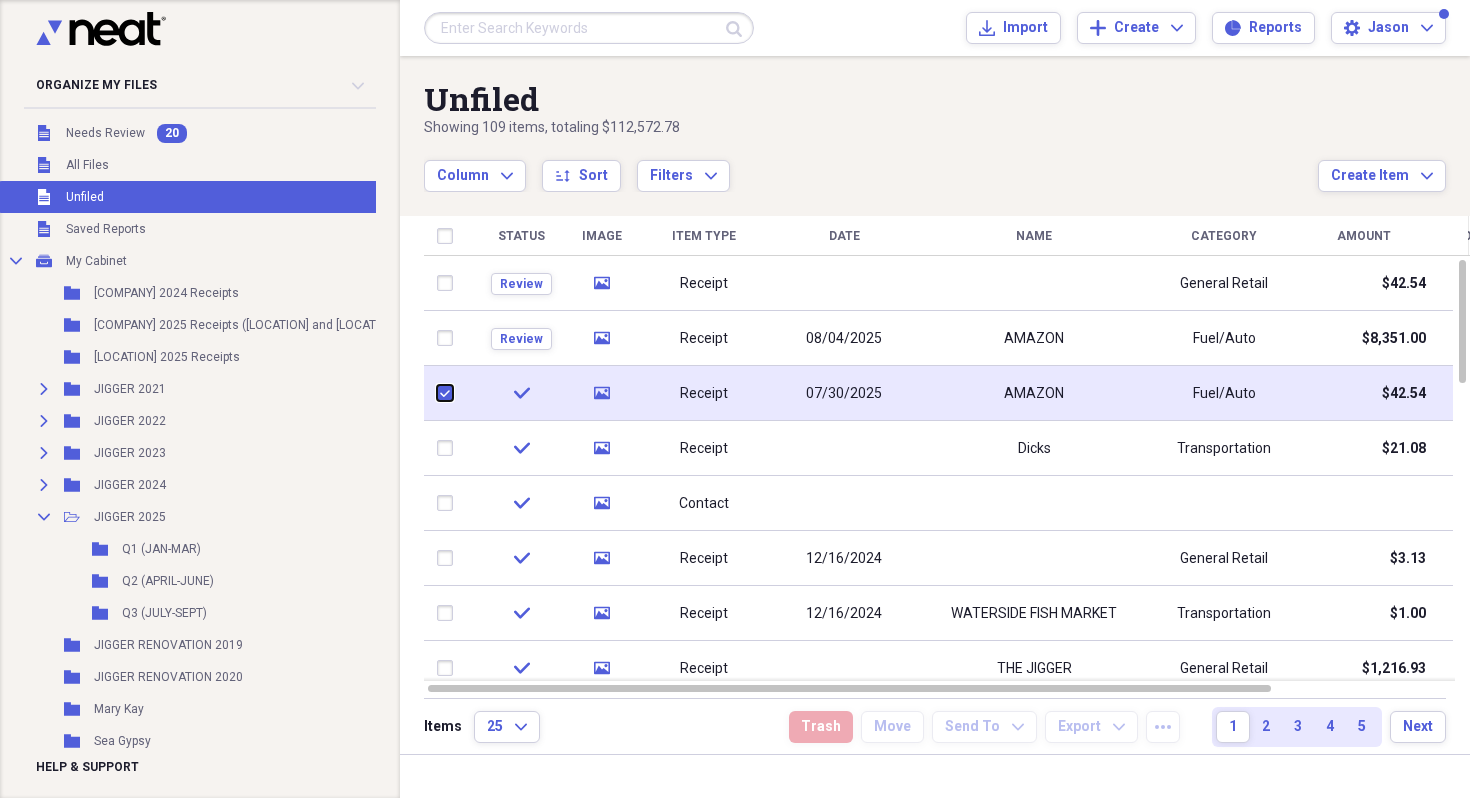 checkbox on "true" 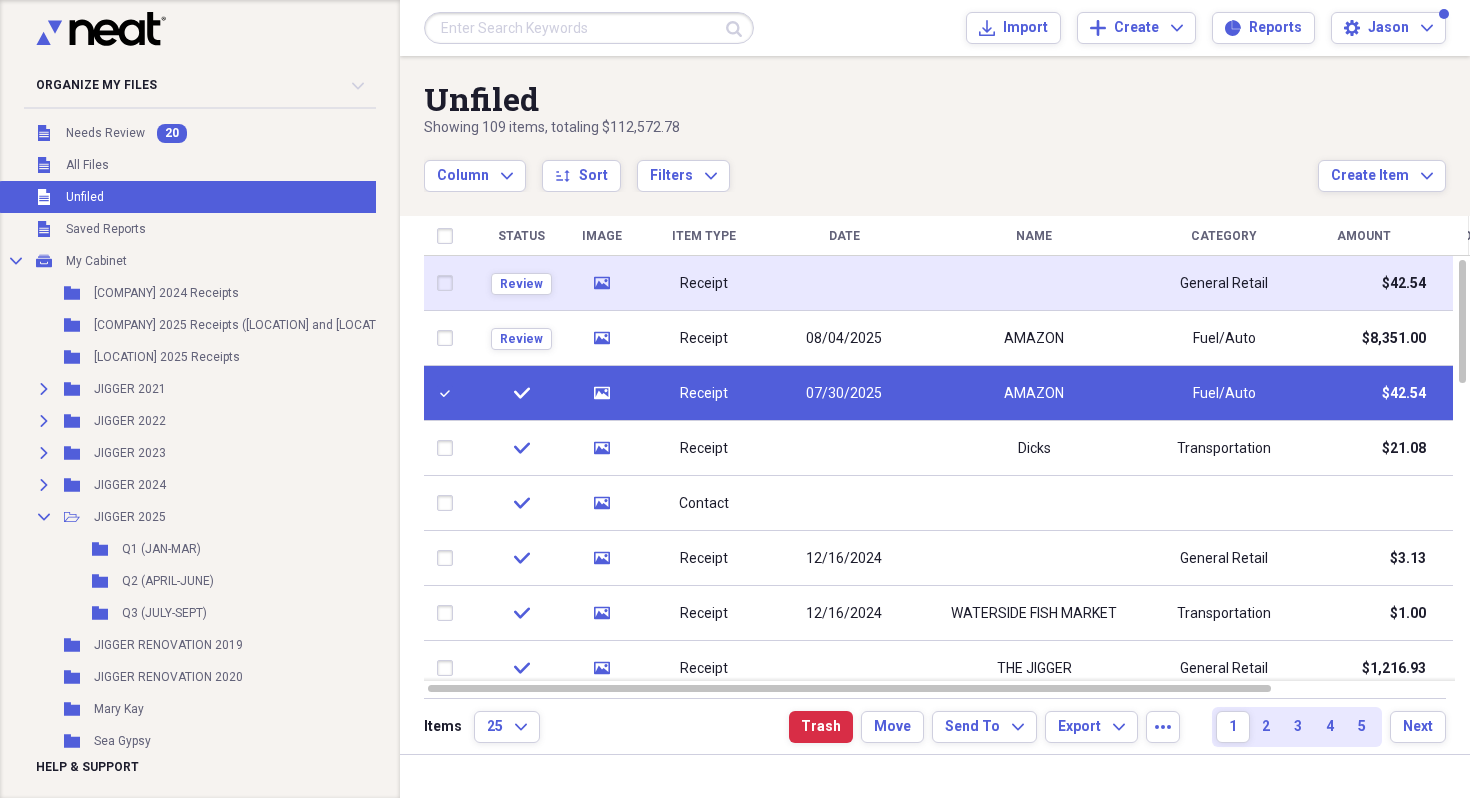 click at bounding box center [449, 283] 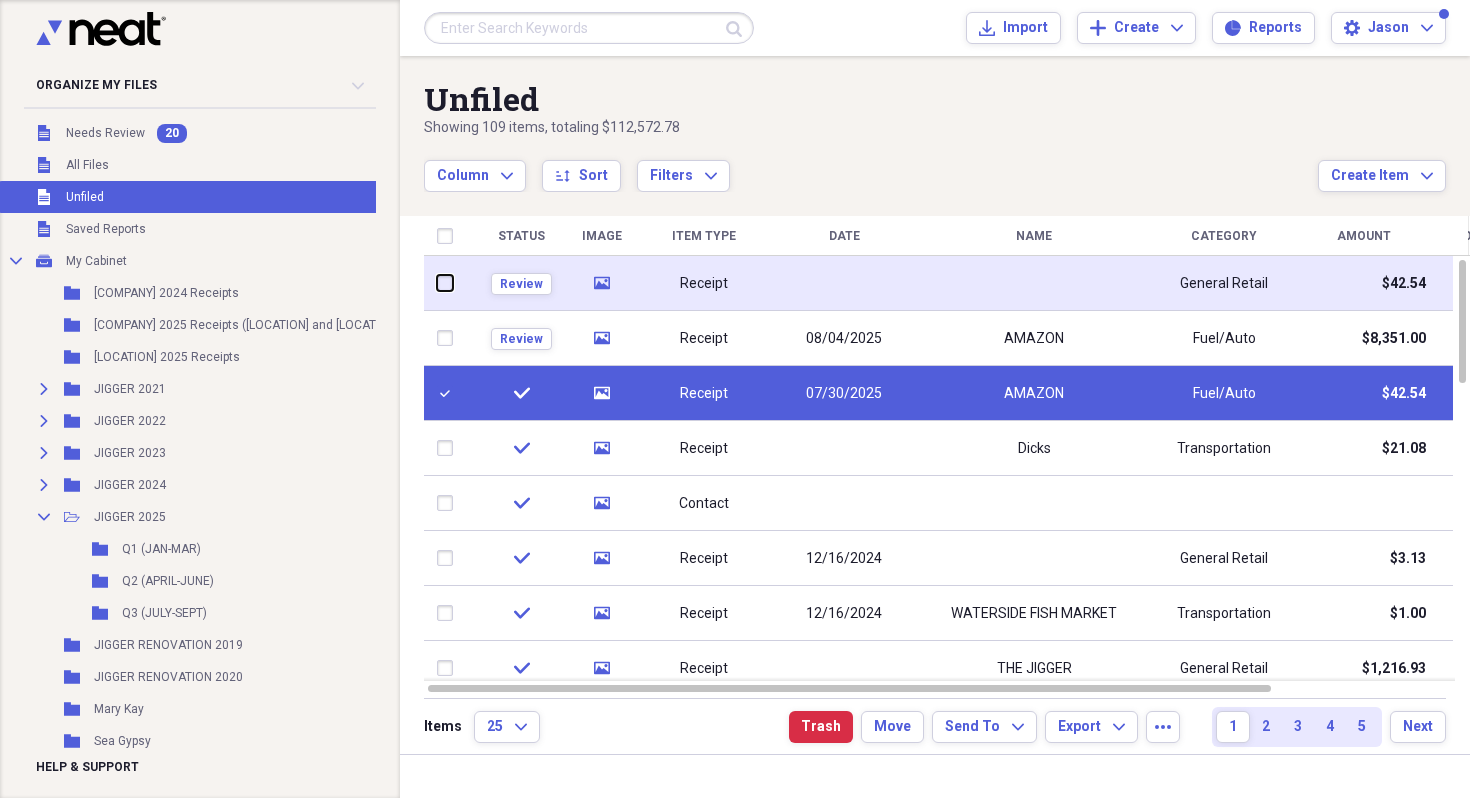 click at bounding box center (437, 283) 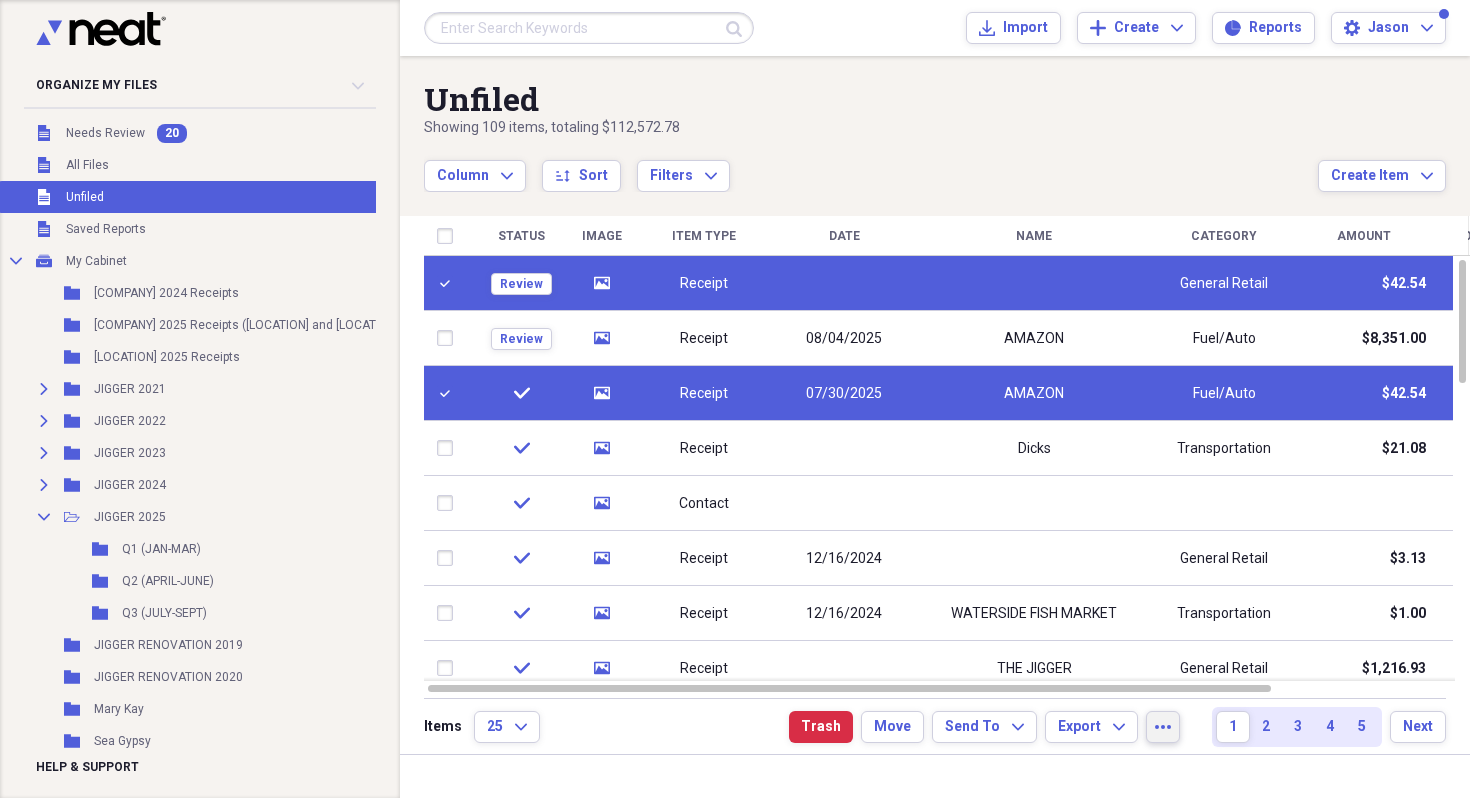 click on "more" 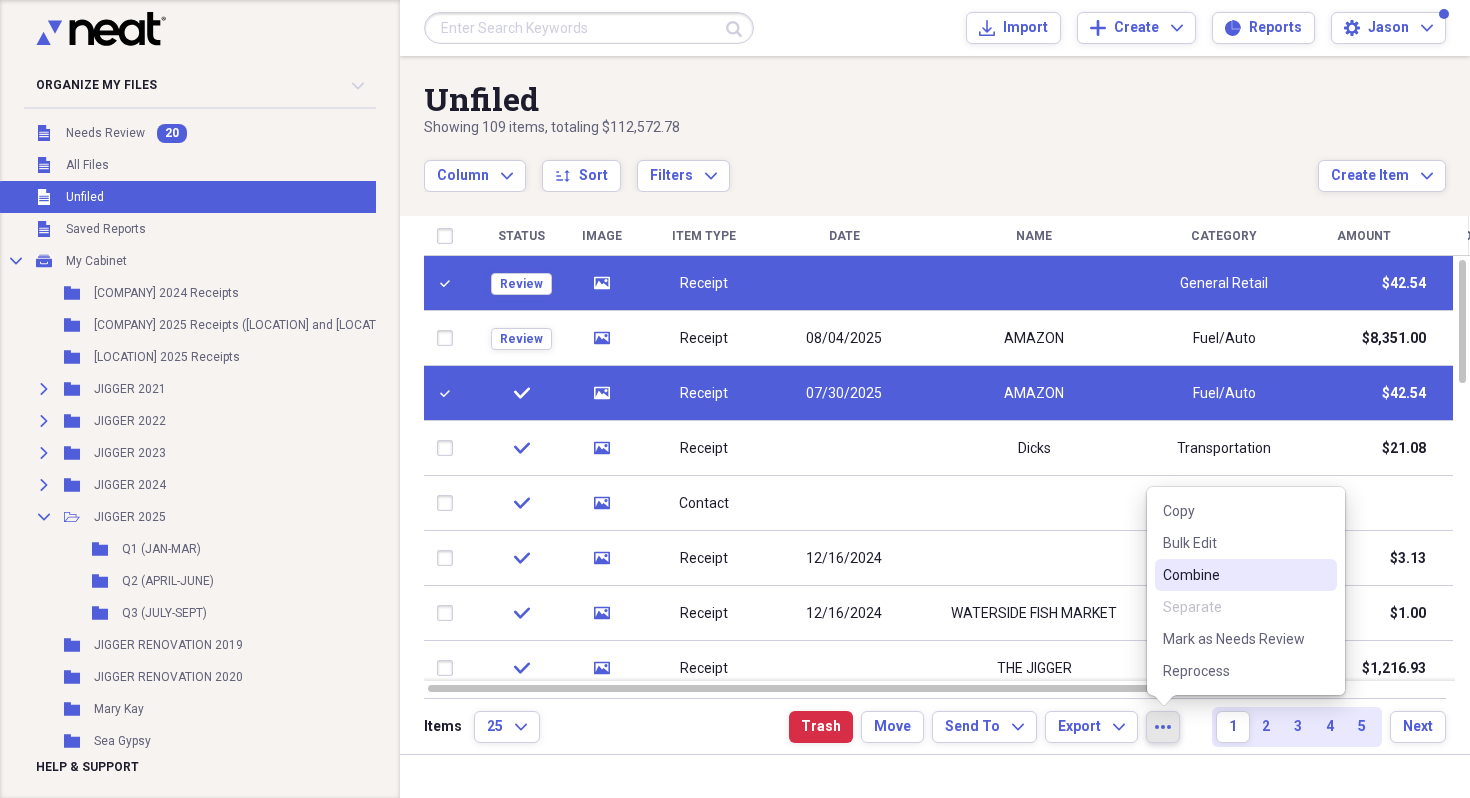 click on "Combine" at bounding box center [1234, 575] 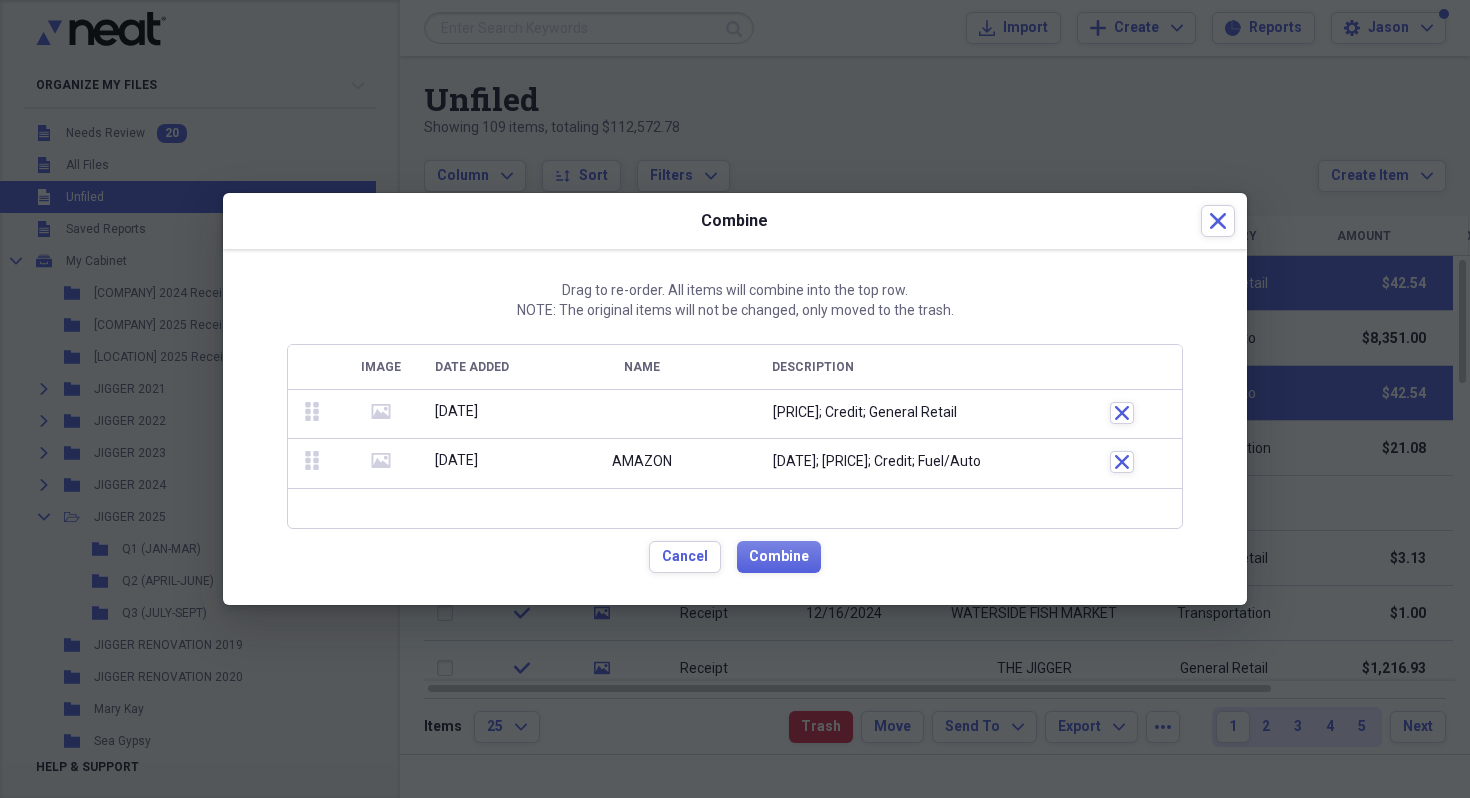 click on "media" at bounding box center [381, 414] 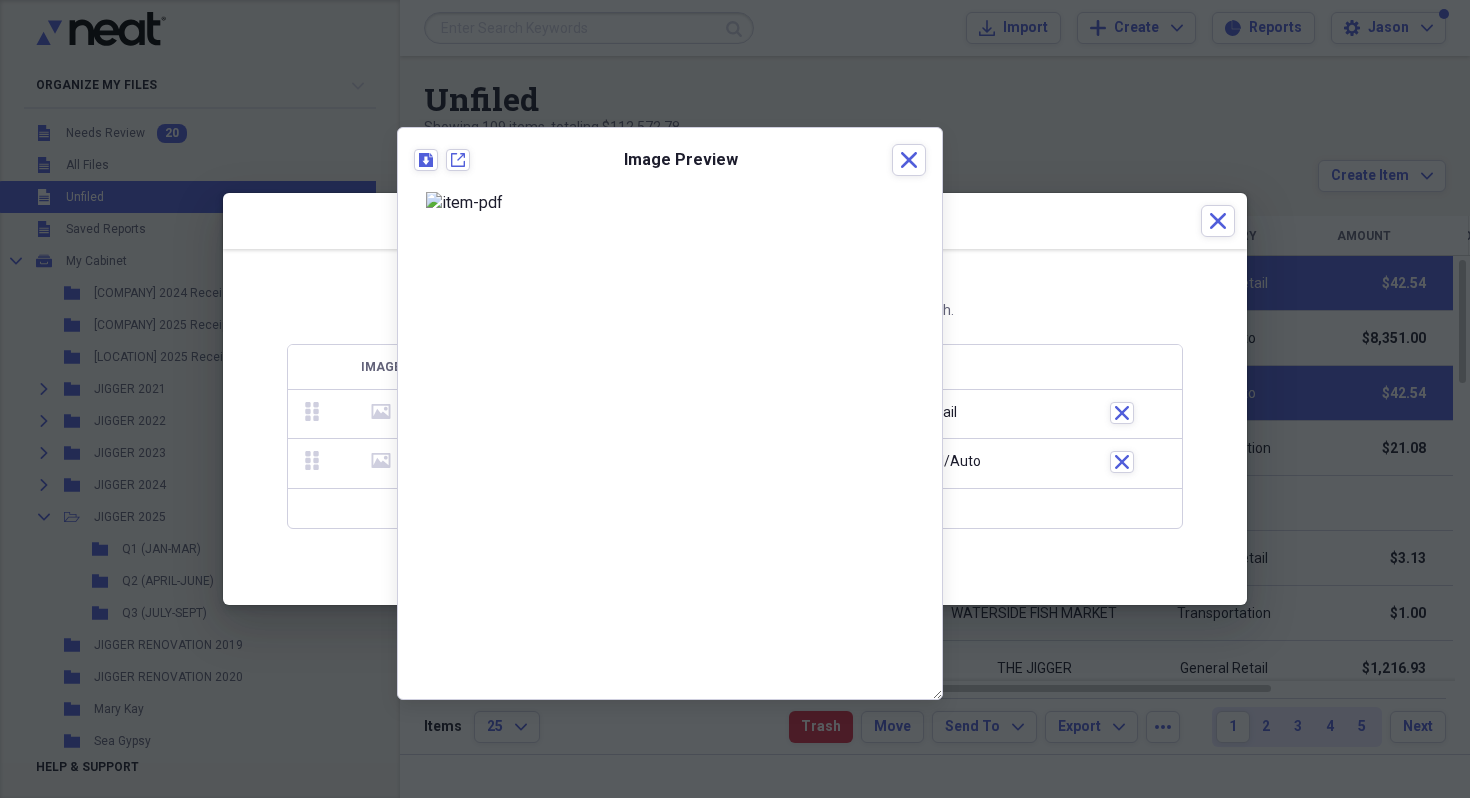 click on "media" at bounding box center [381, 464] 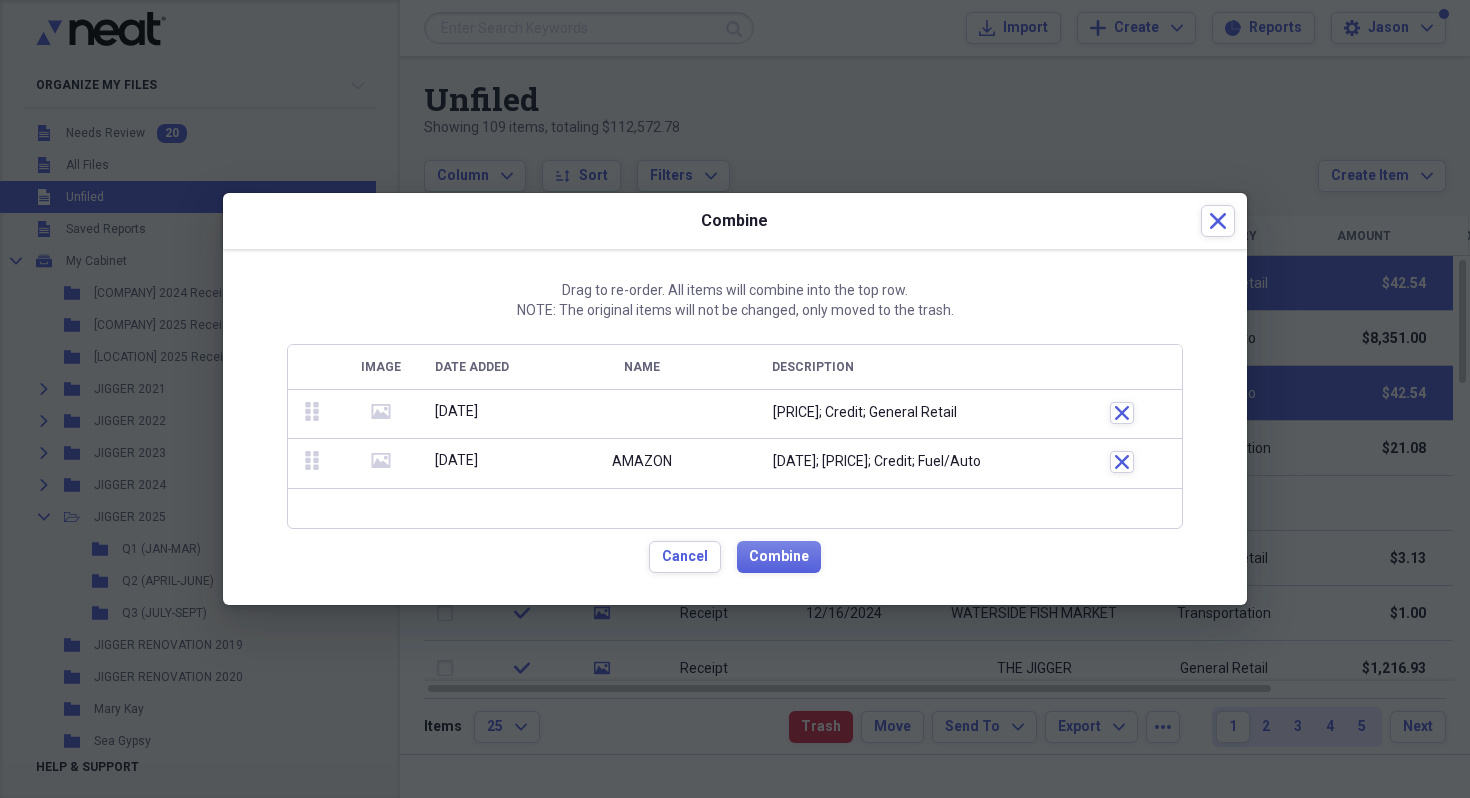 click on "media" 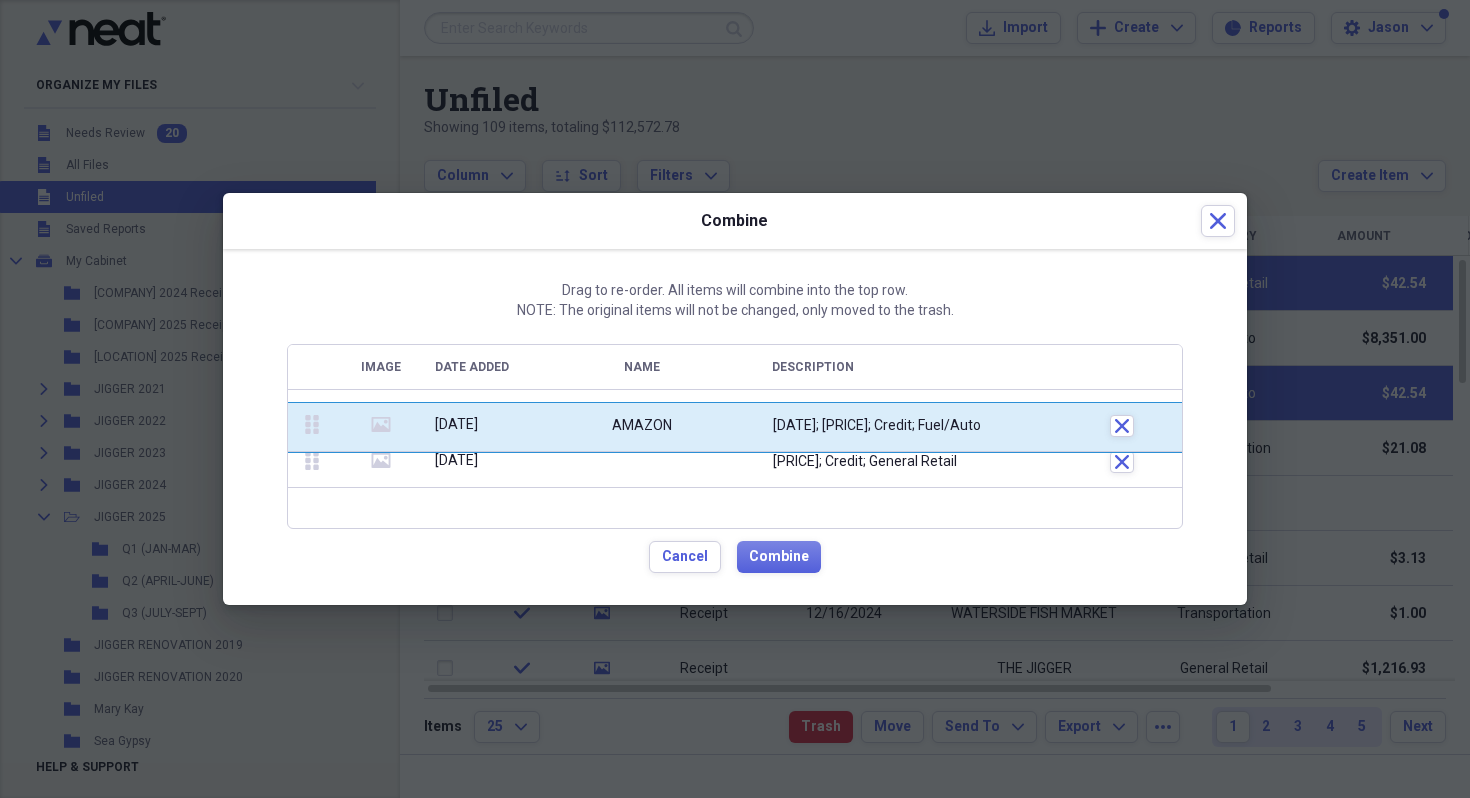 drag, startPoint x: 315, startPoint y: 465, endPoint x: 313, endPoint y: 418, distance: 47.042534 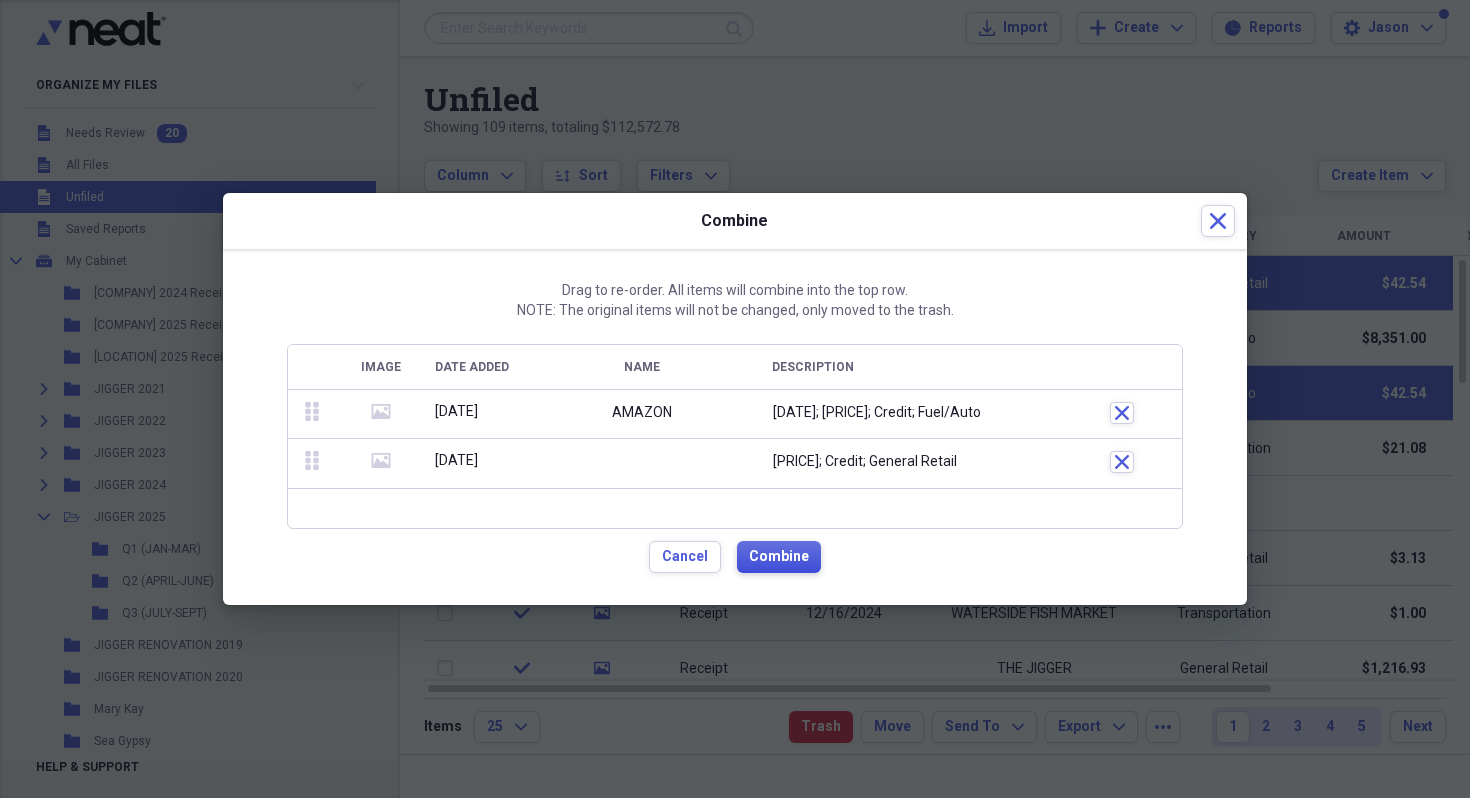 click on "Combine" at bounding box center (779, 557) 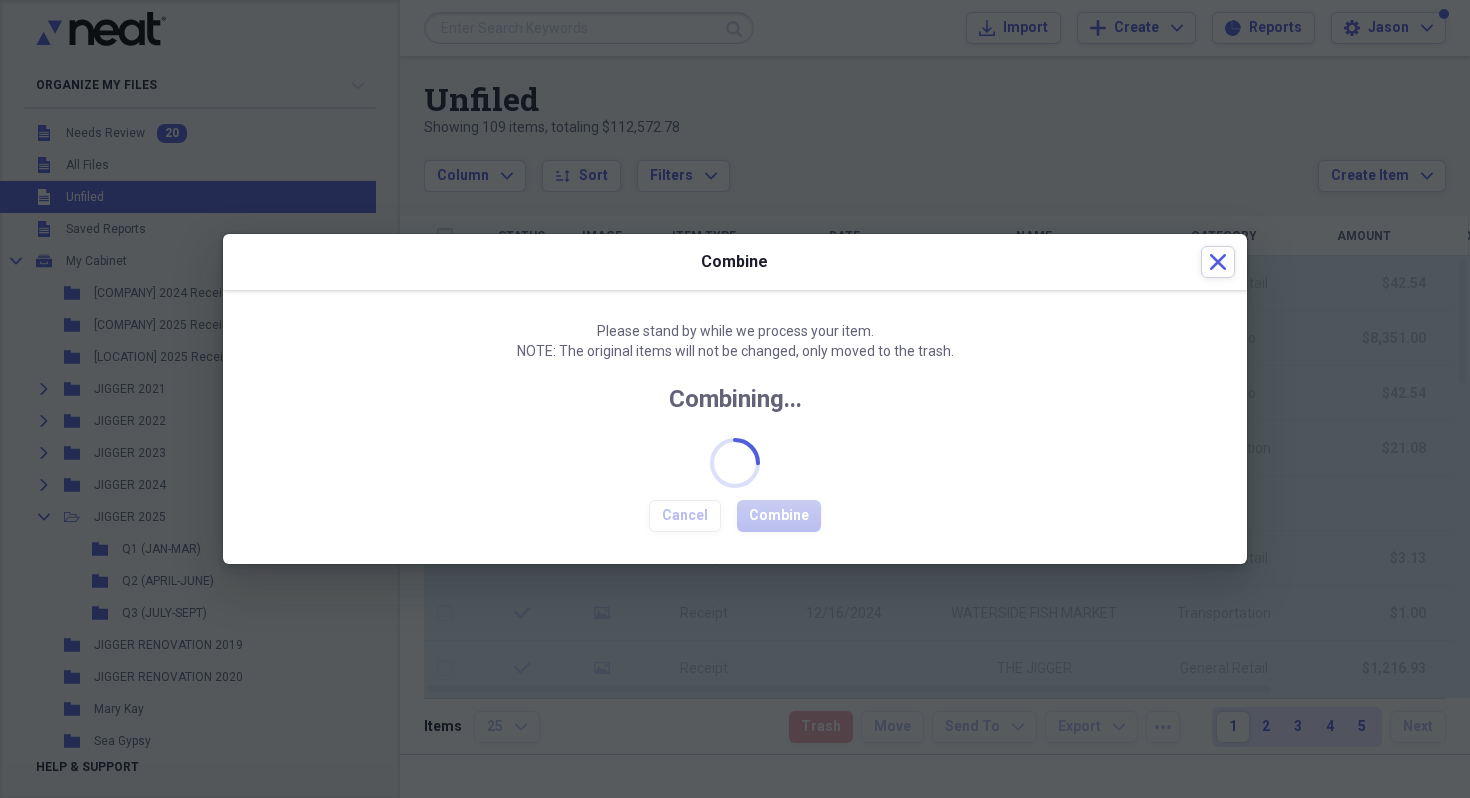checkbox on "false" 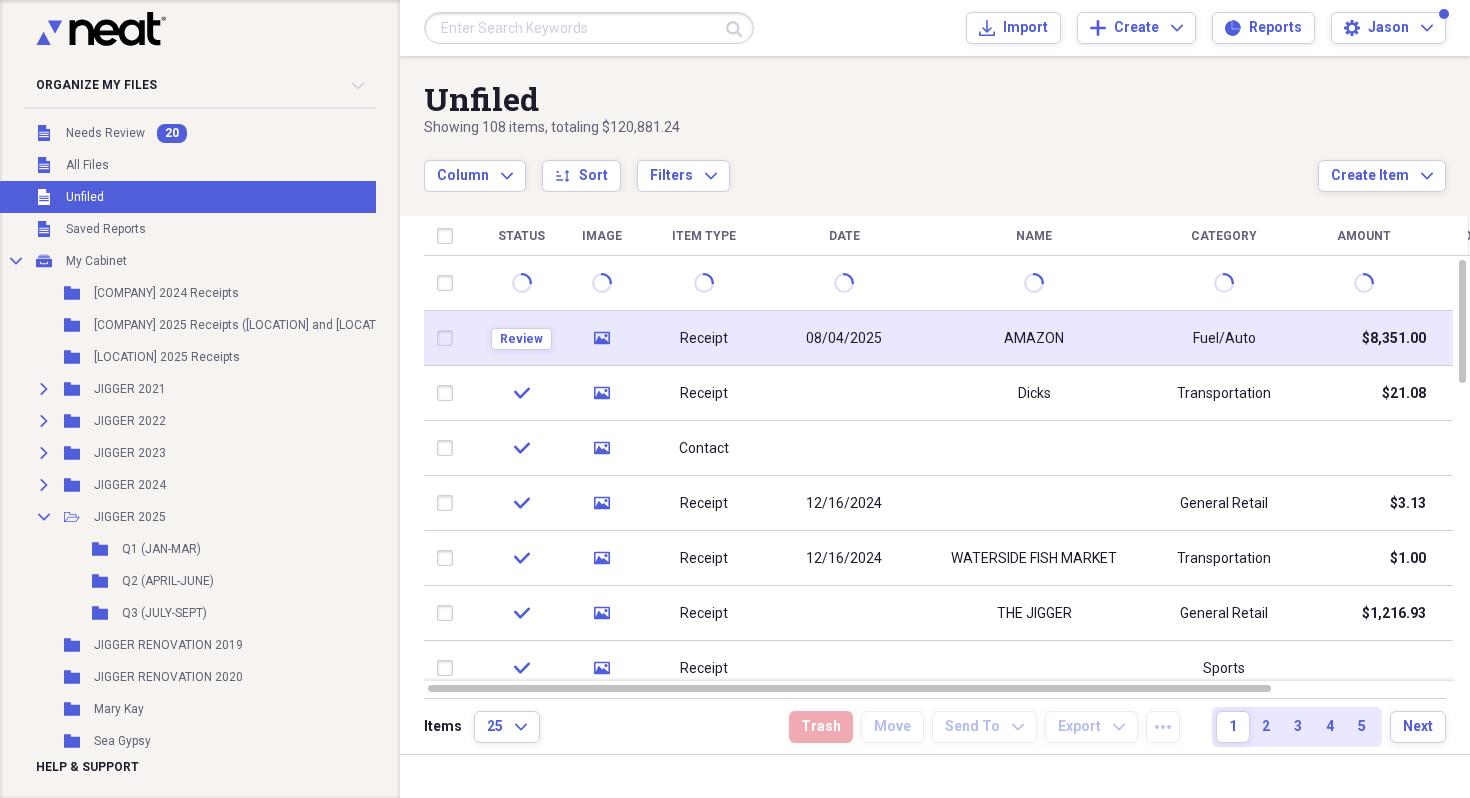 click on "Receipt" at bounding box center (704, 338) 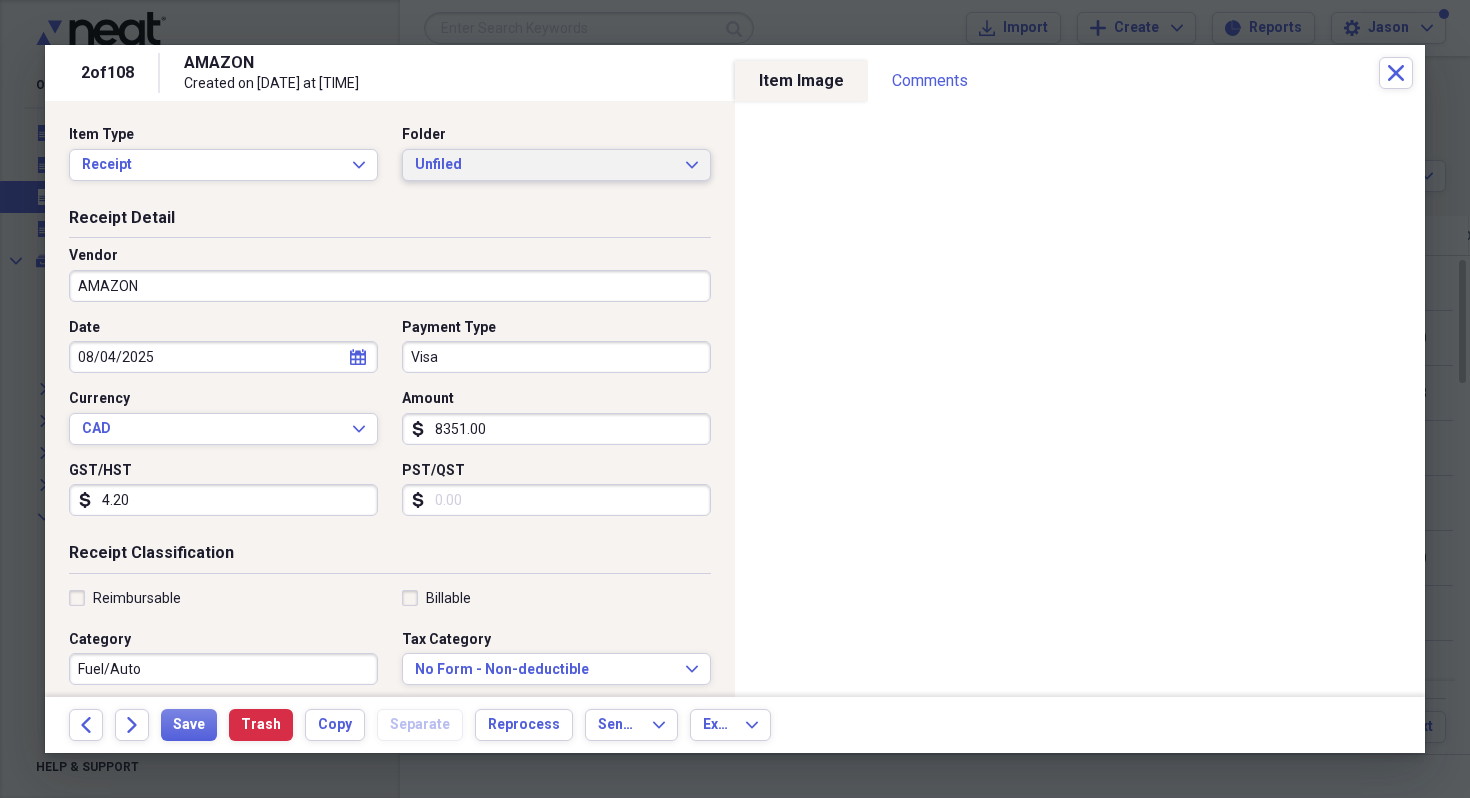 click on "Unfiled" at bounding box center (544, 165) 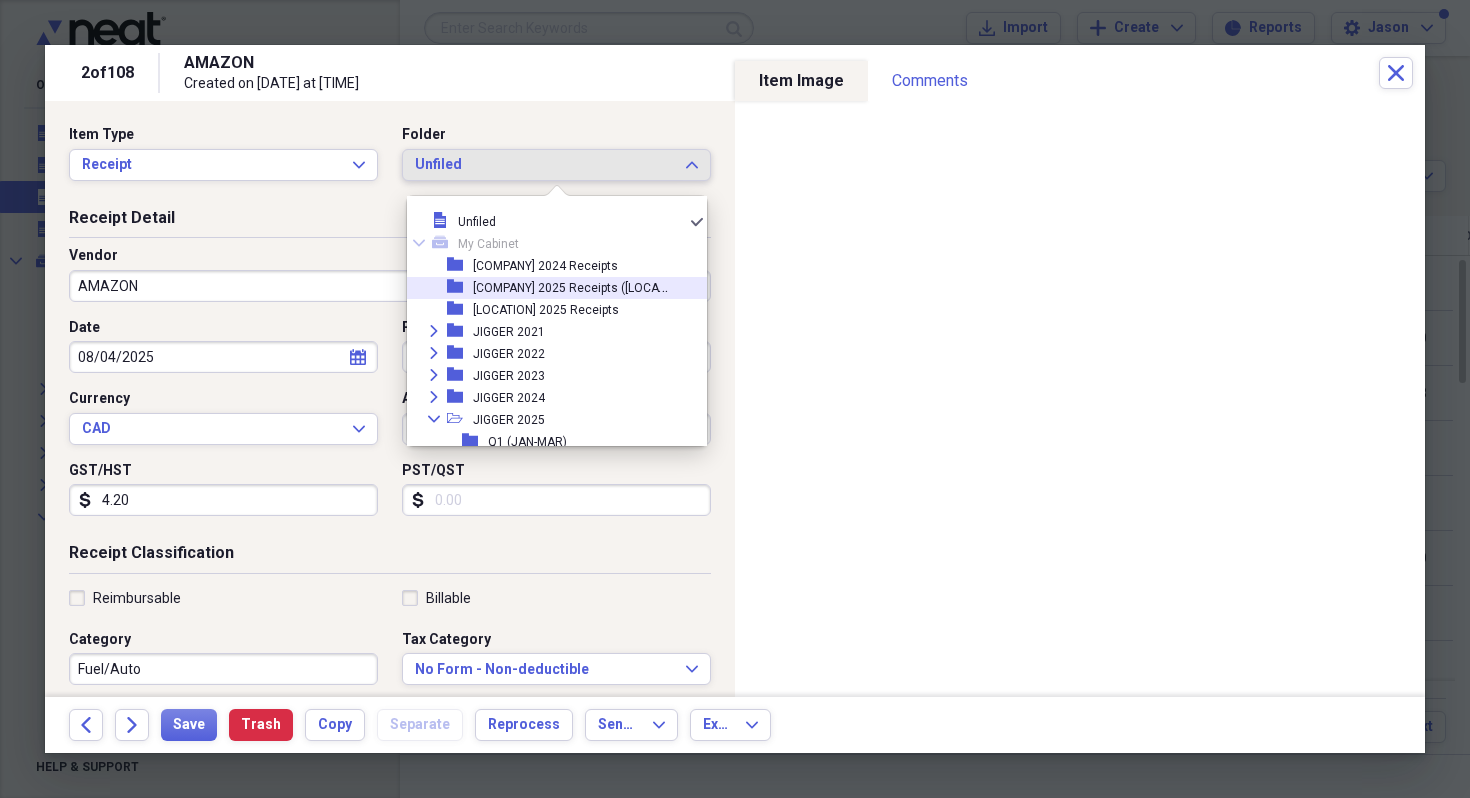click on "[COMPANY] 2025 Receipts ([LOCATION] and [LOCATION])" at bounding box center (627, 286) 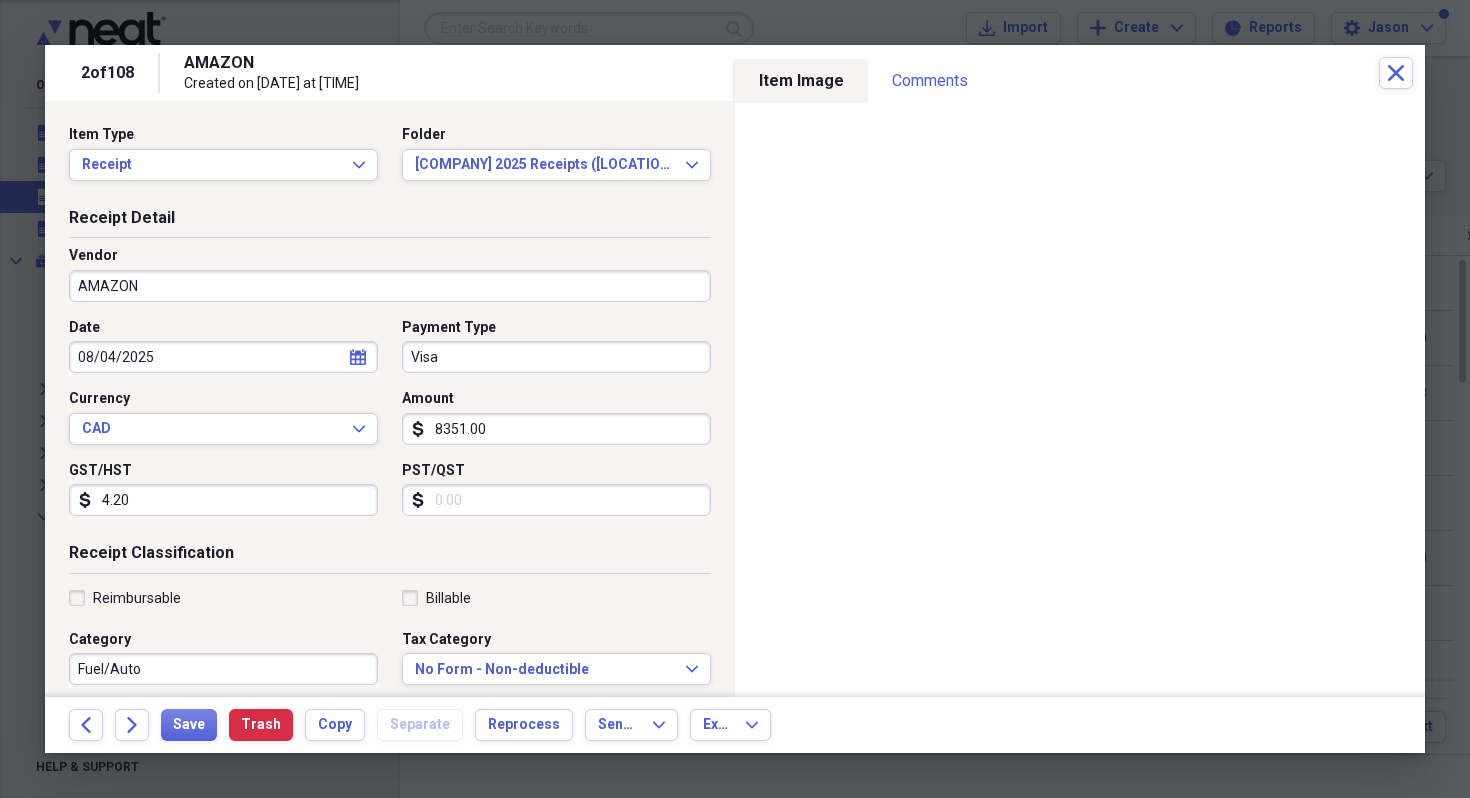 click on "Currency" at bounding box center (223, 399) 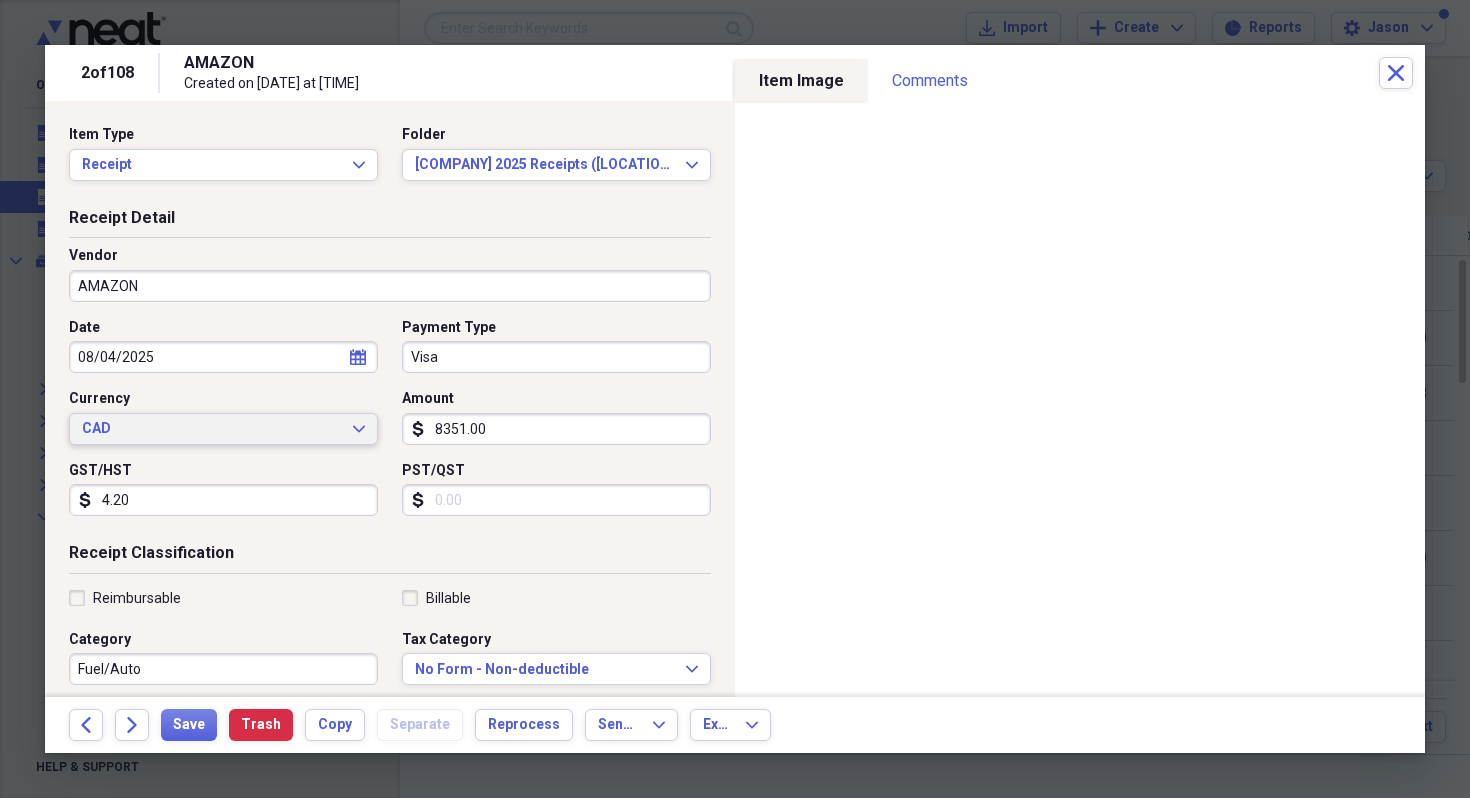 click on "CAD" at bounding box center [211, 429] 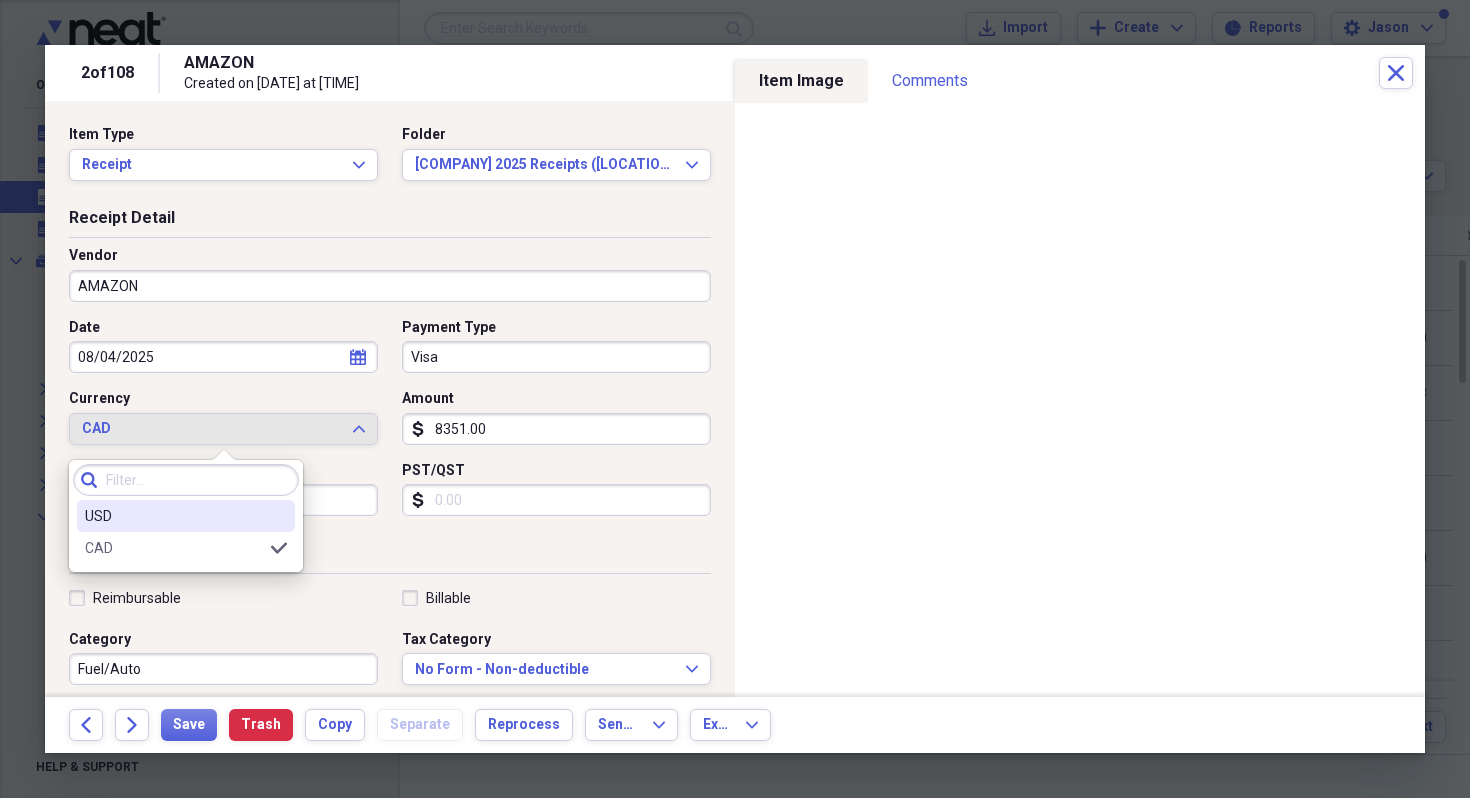 click on "USD" at bounding box center (186, 516) 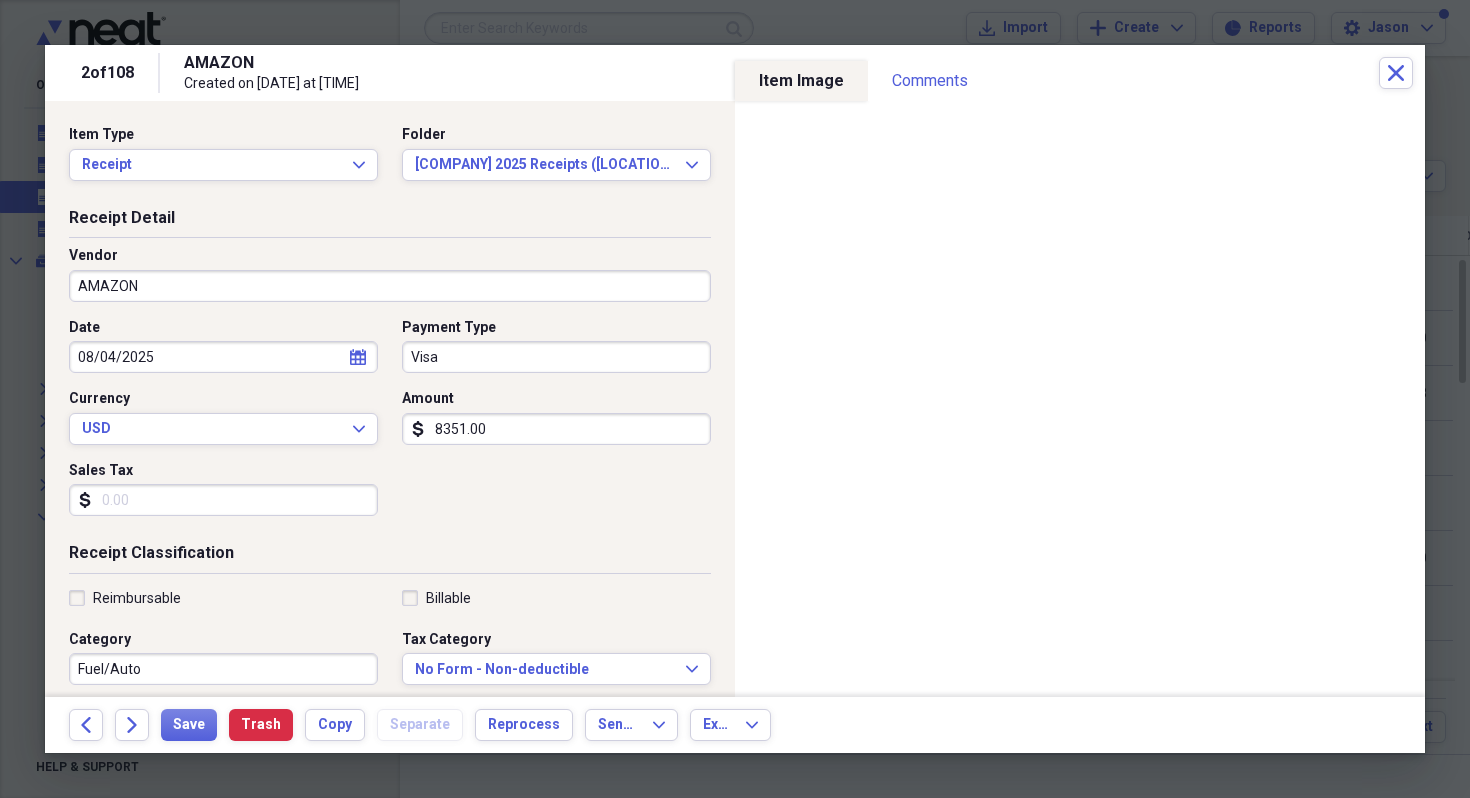 click on "8351.00" at bounding box center [556, 429] 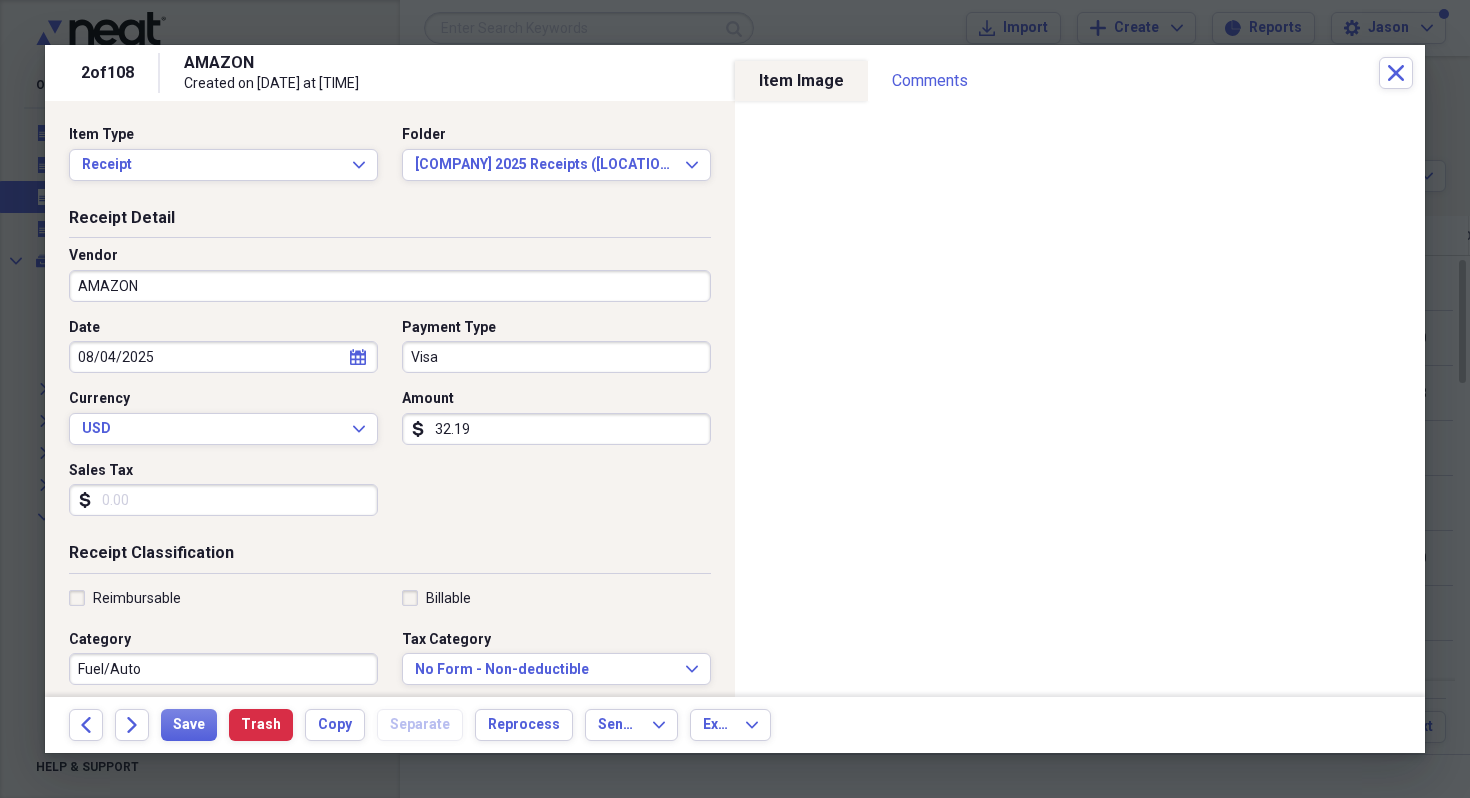 type on "32.19" 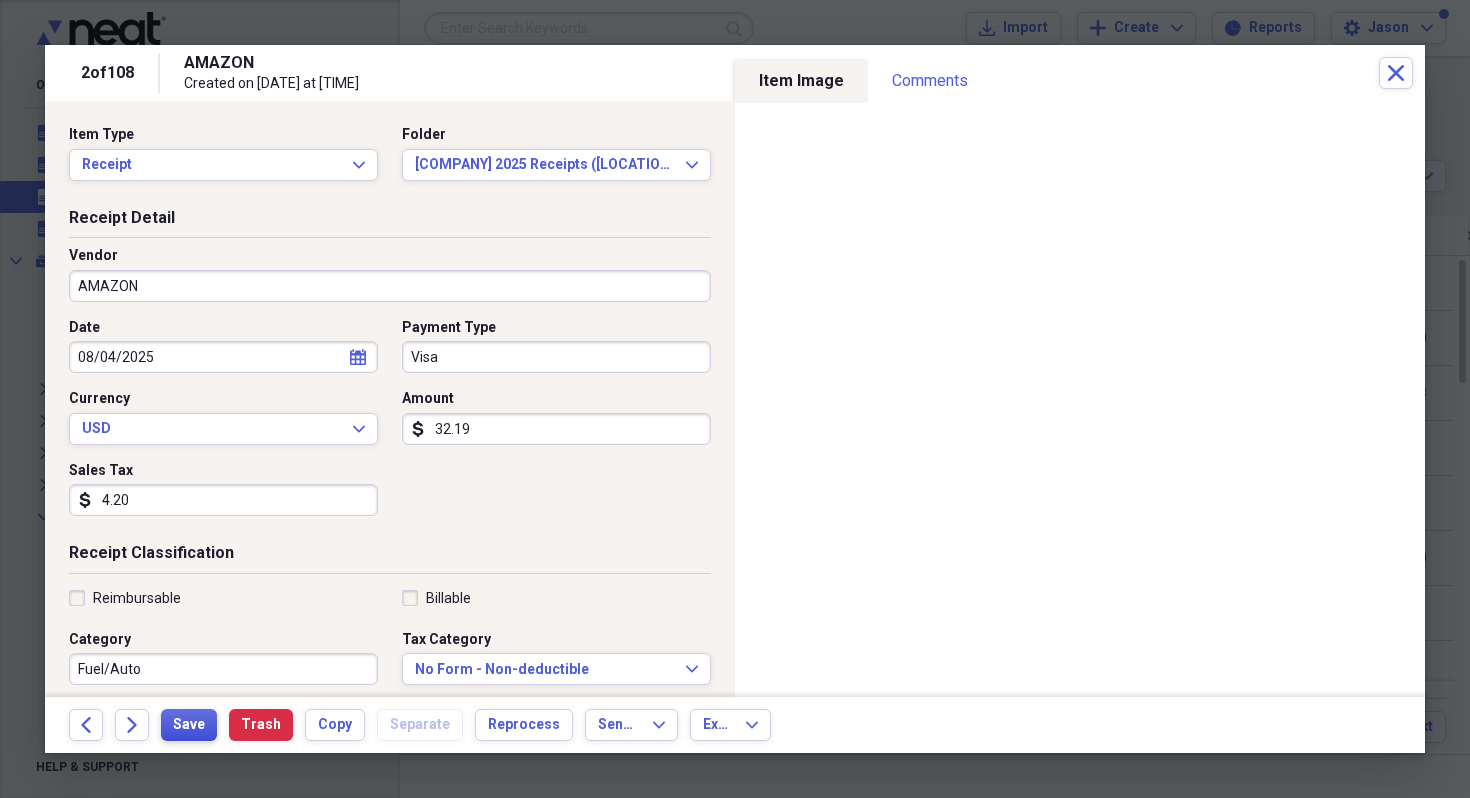 type on "4.20" 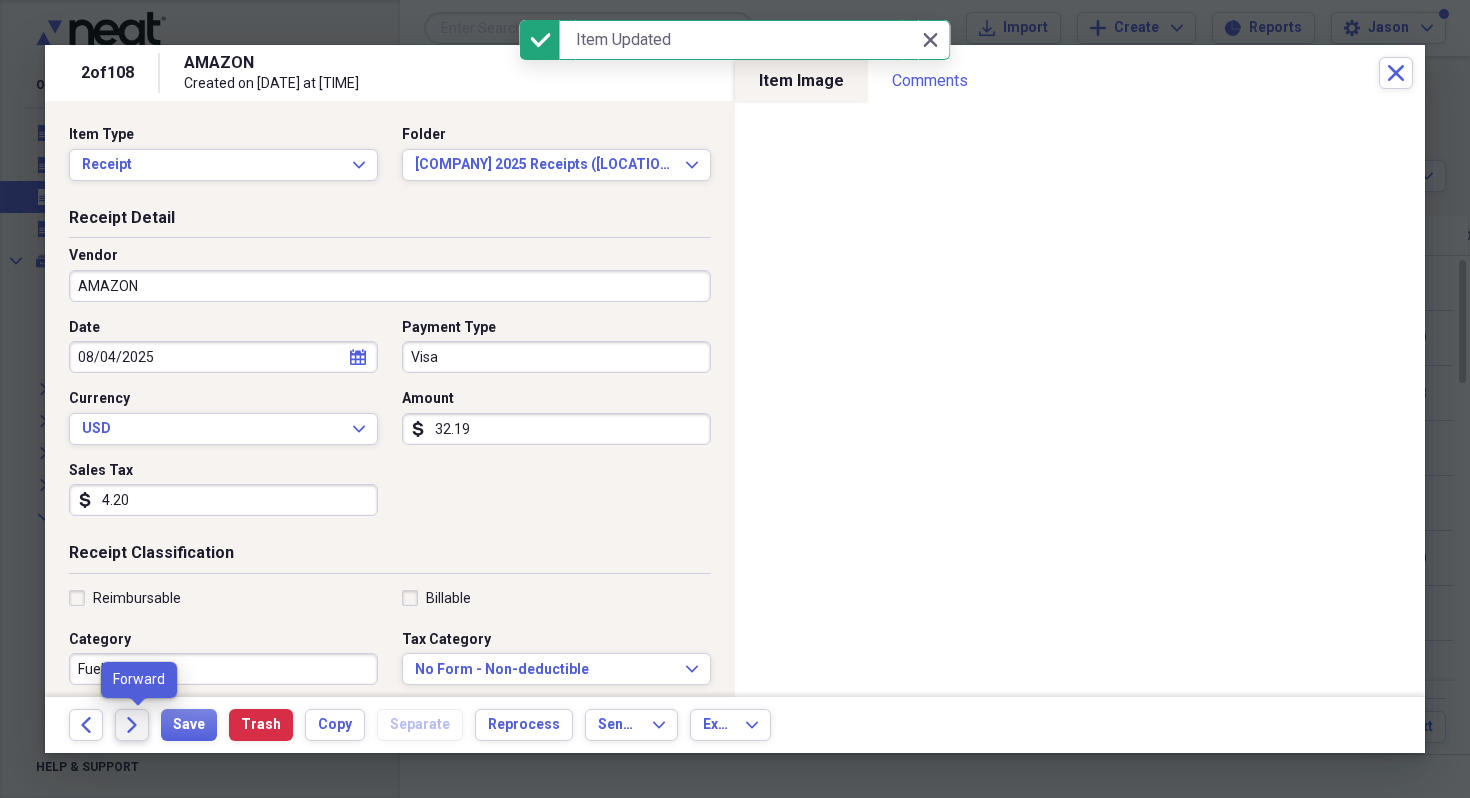 click on "Forward" 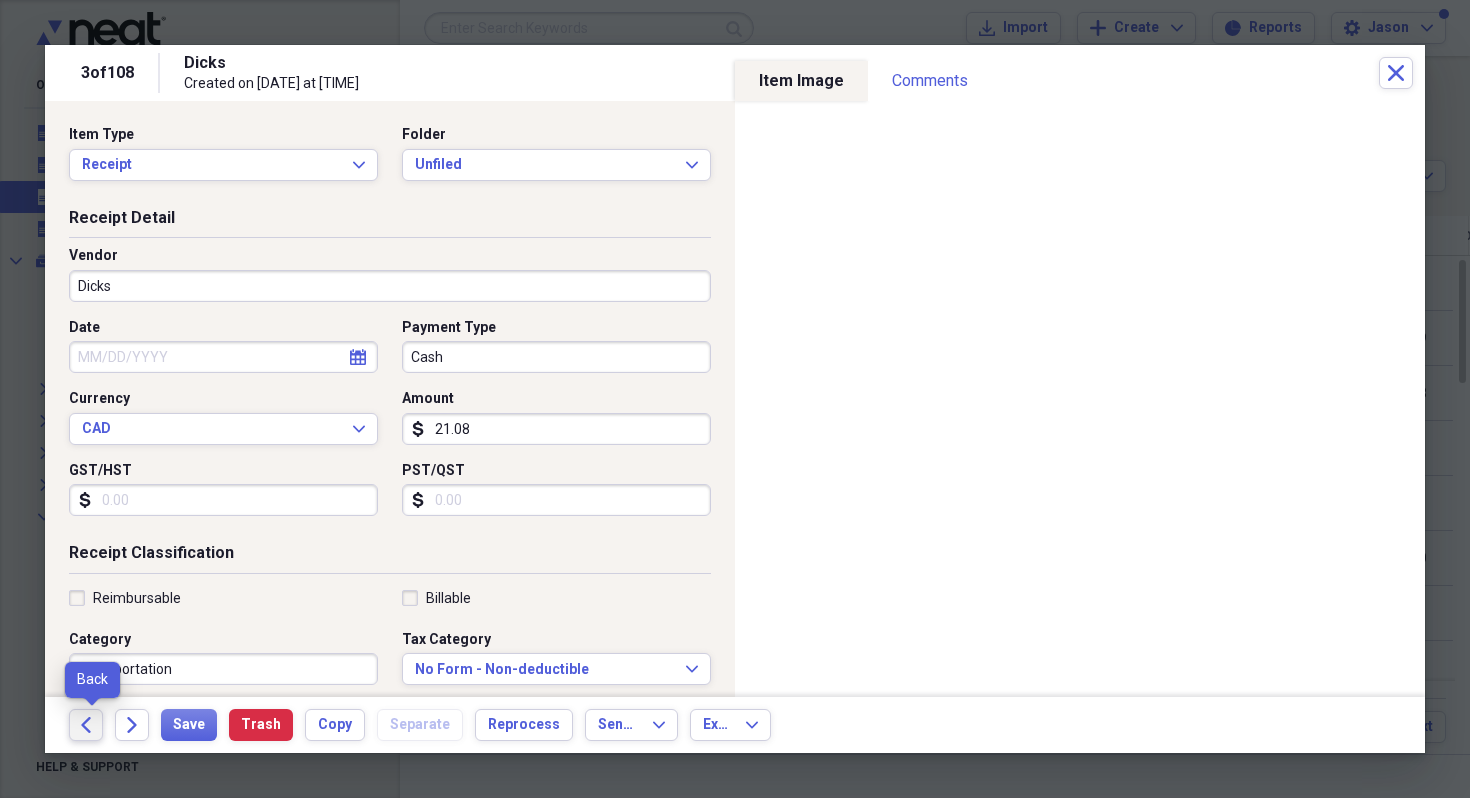 click on "Back" at bounding box center (86, 725) 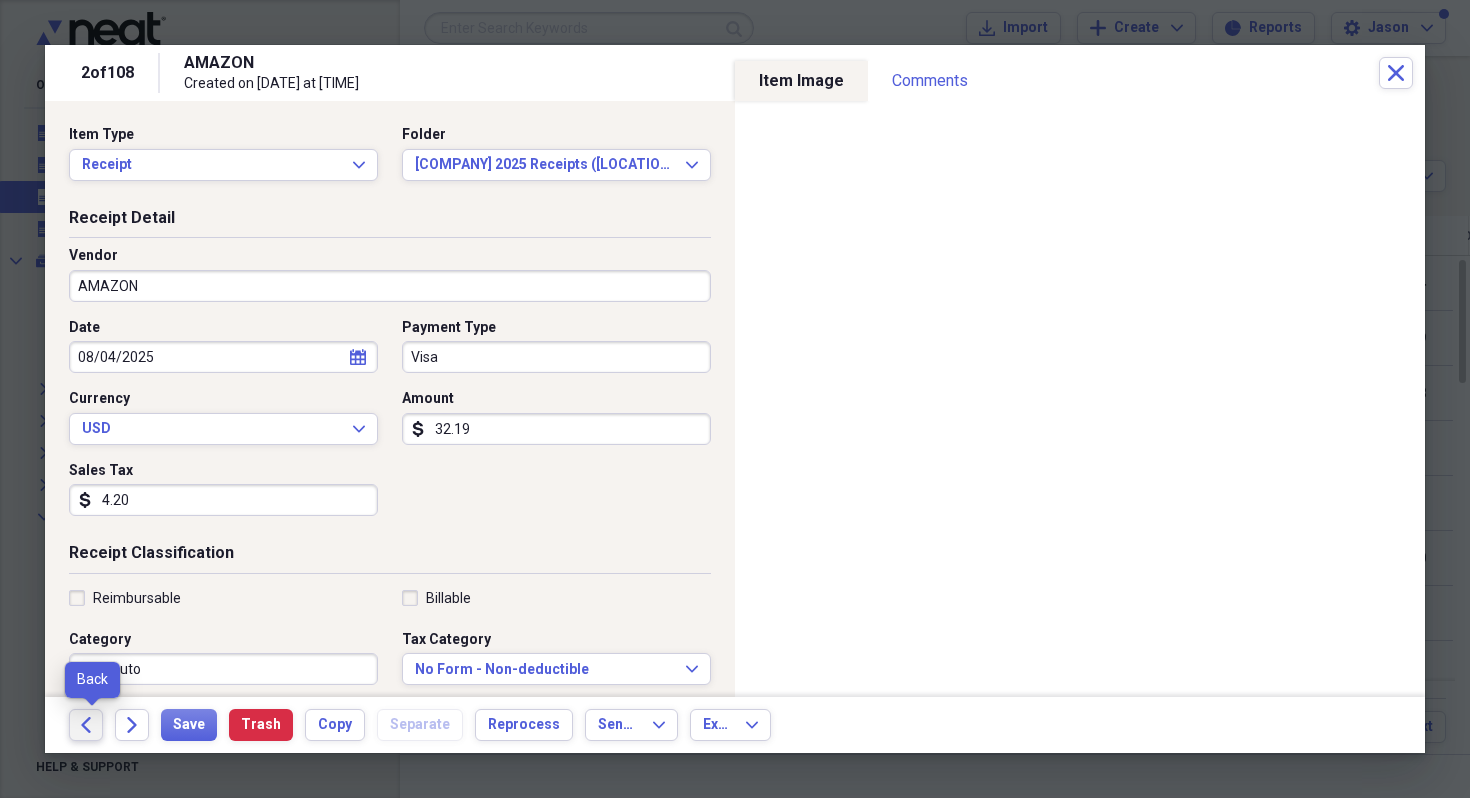 click on "Back" at bounding box center (86, 725) 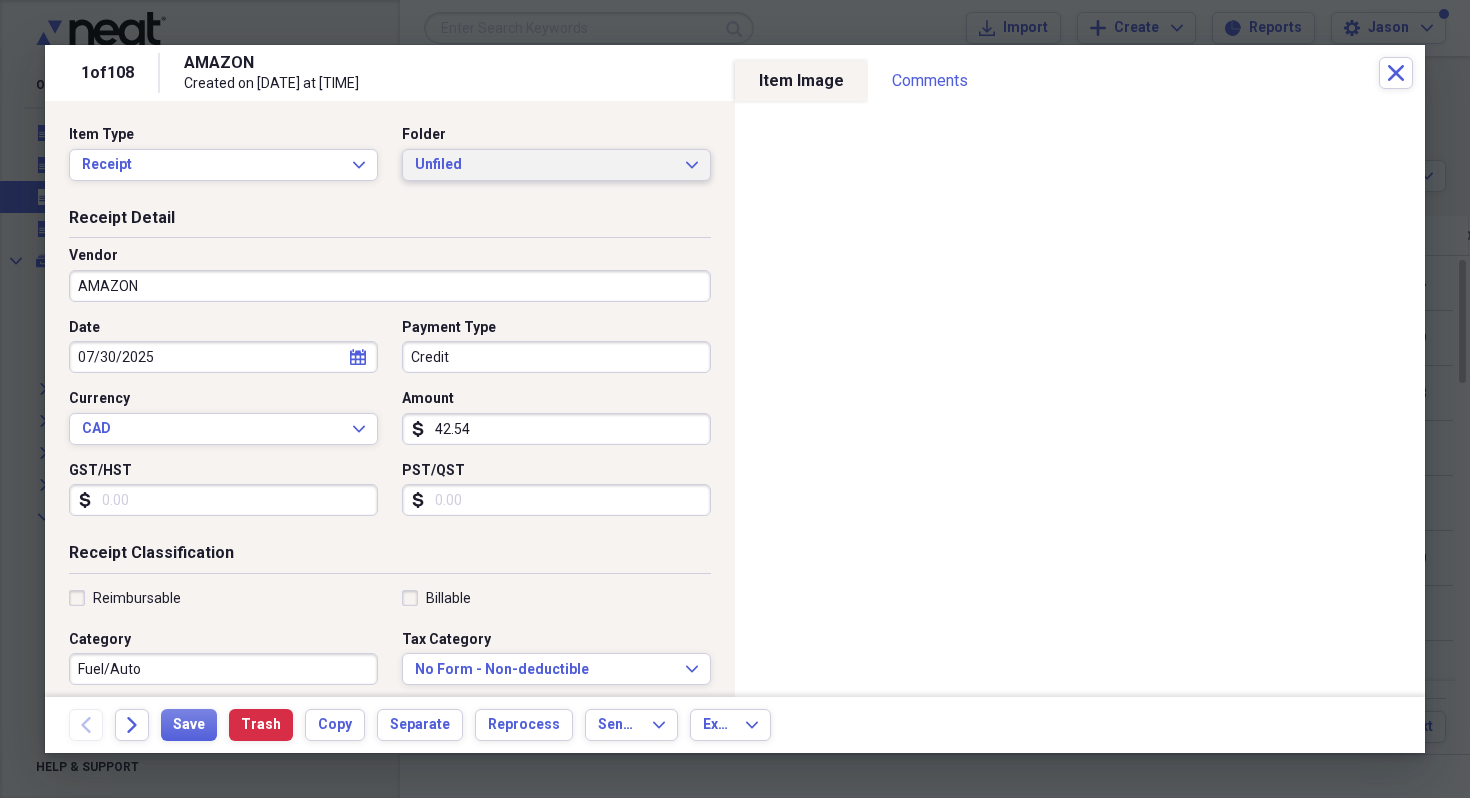 click on "Unfiled" at bounding box center (544, 165) 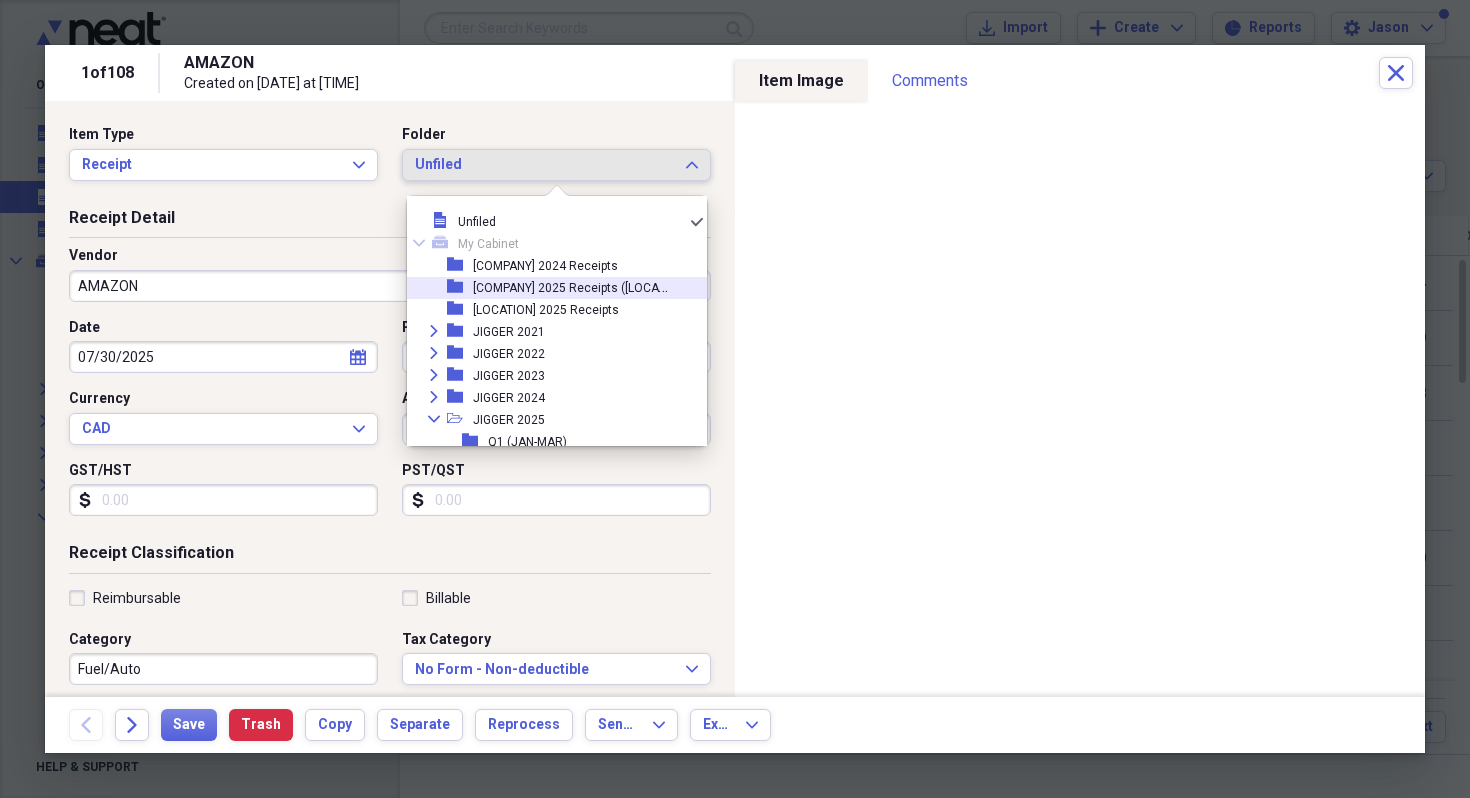 click on "[COMPANY] 2025 Receipts ([LOCATION] and [LOCATION])" at bounding box center (571, 288) 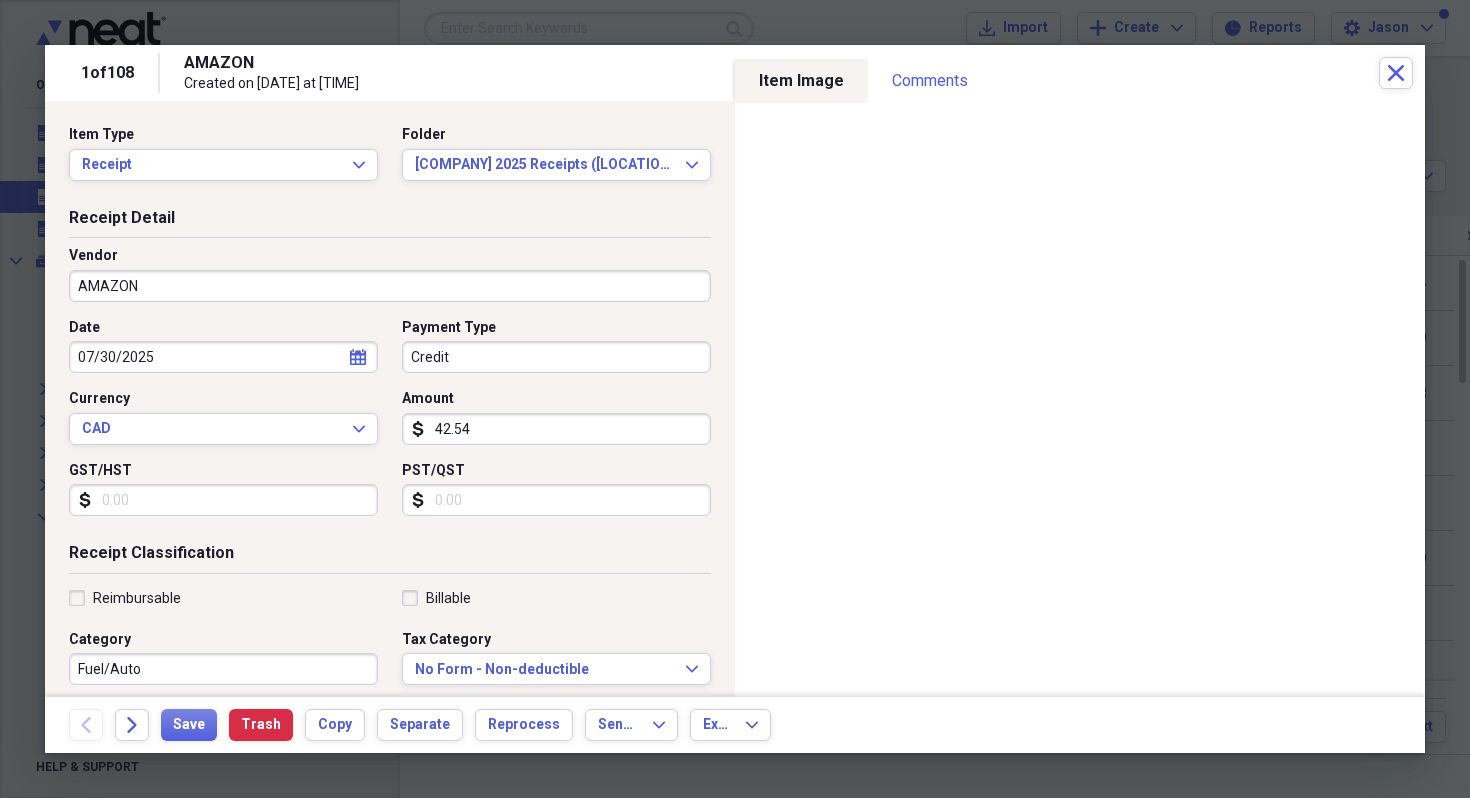 click on "calendar Calendar" at bounding box center (358, 357) 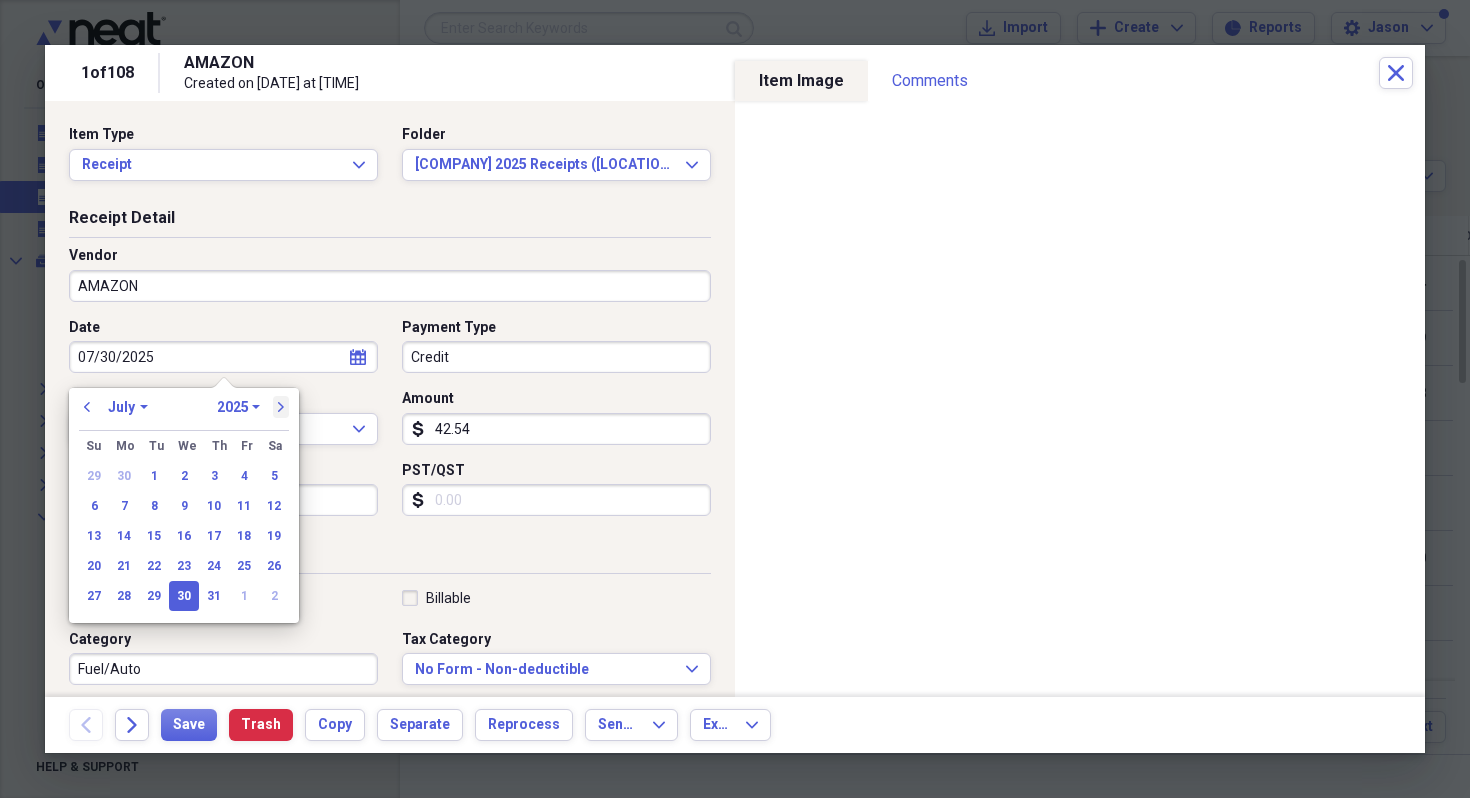 click on "next" at bounding box center (281, 407) 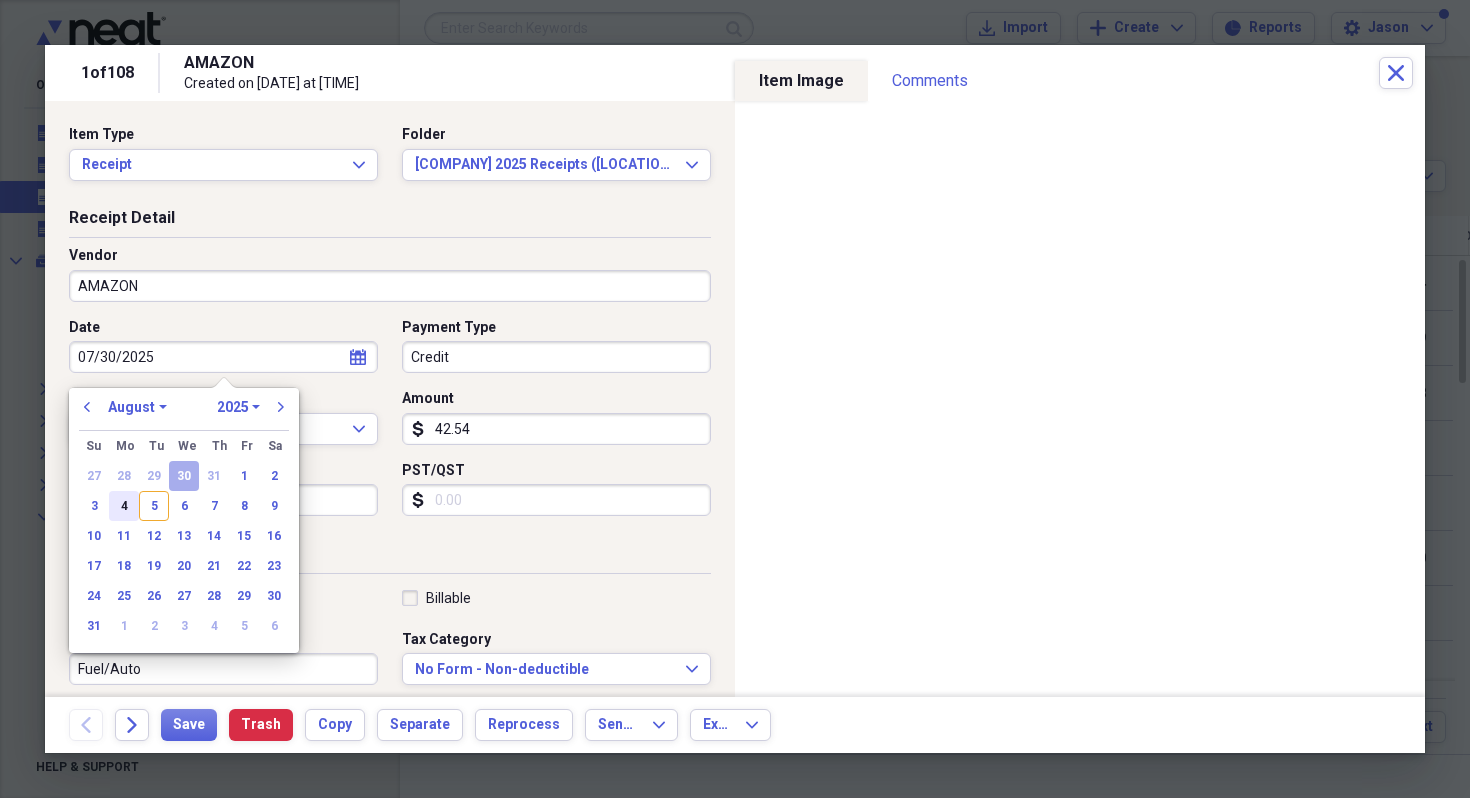 click on "4" at bounding box center (124, 506) 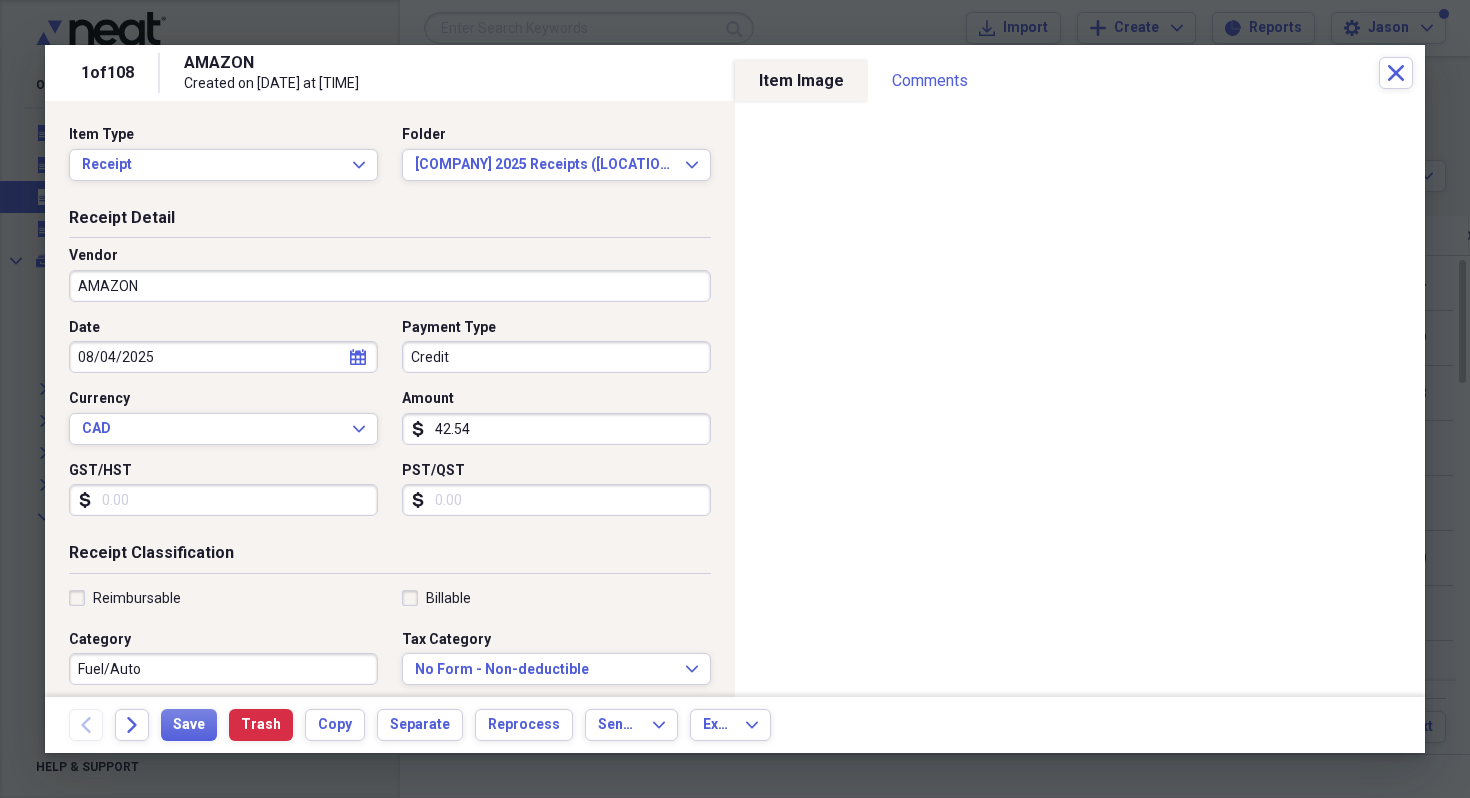 click on "Date [DATE] calendar Calendar Payment Type Credit Currency CAD Expand Amount dollar-sign [PRICE] GST/HST dollar-sign PST/QST dollar-sign" at bounding box center [390, 425] 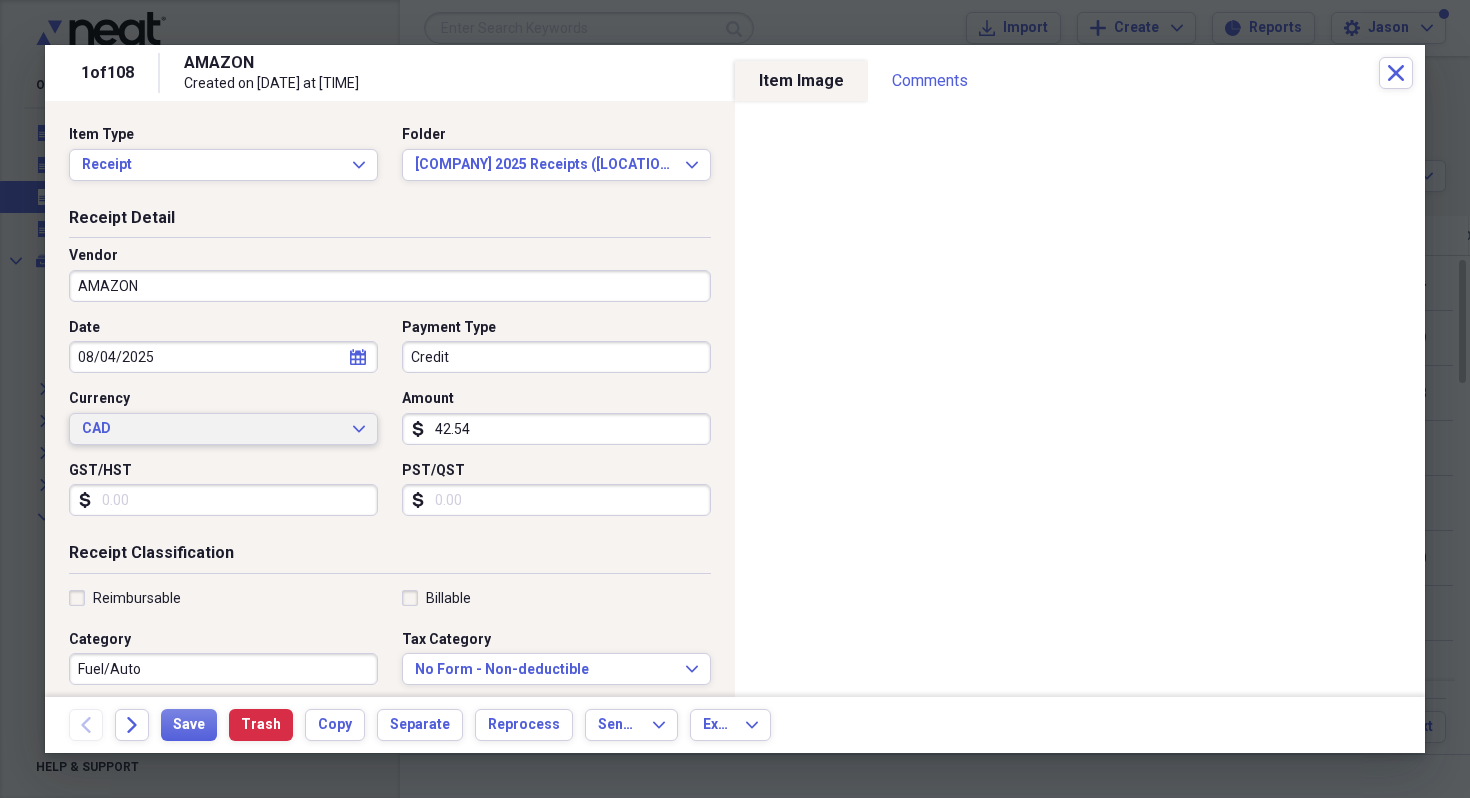 click on "CAD" at bounding box center [211, 429] 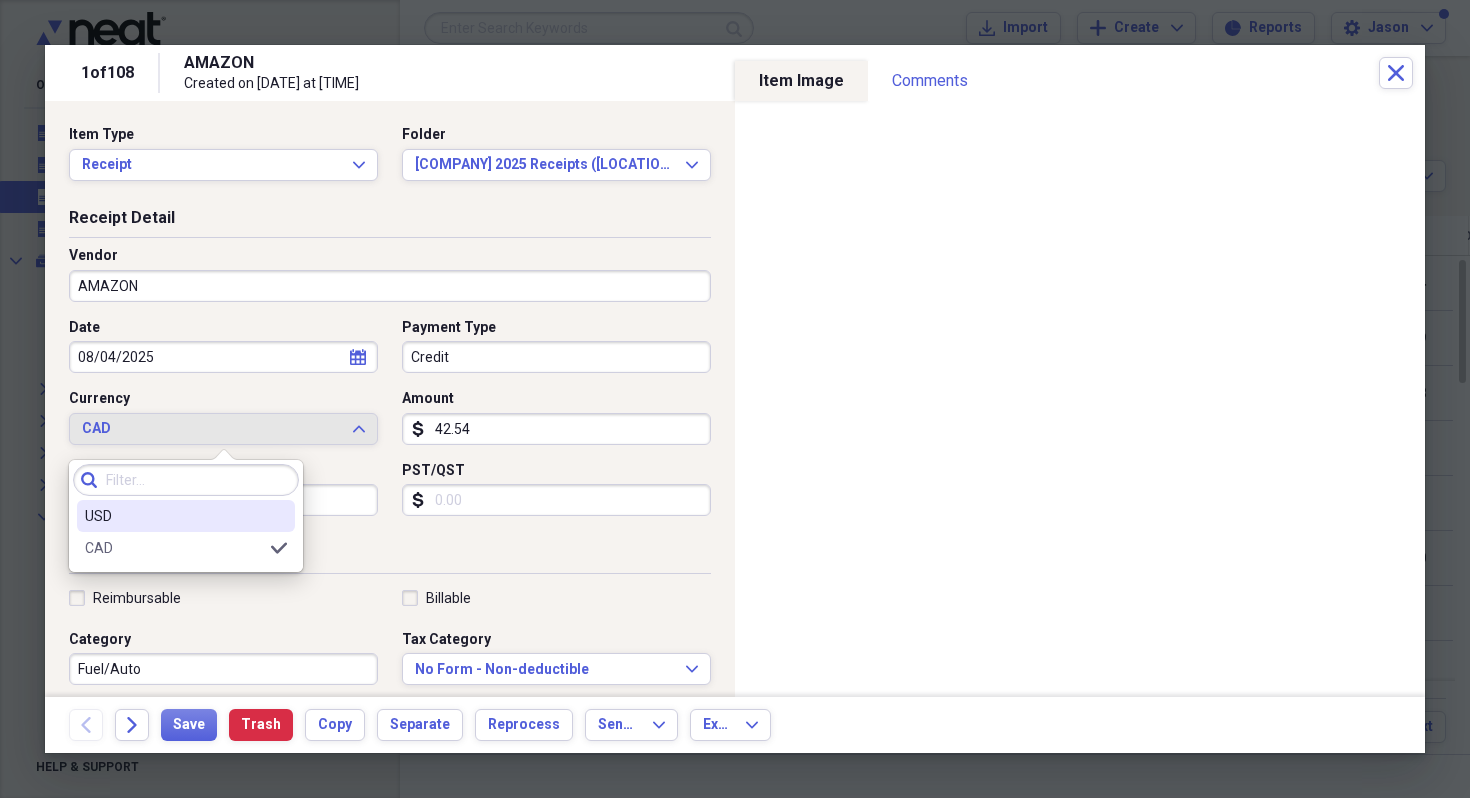 click on "USD" at bounding box center [186, 516] 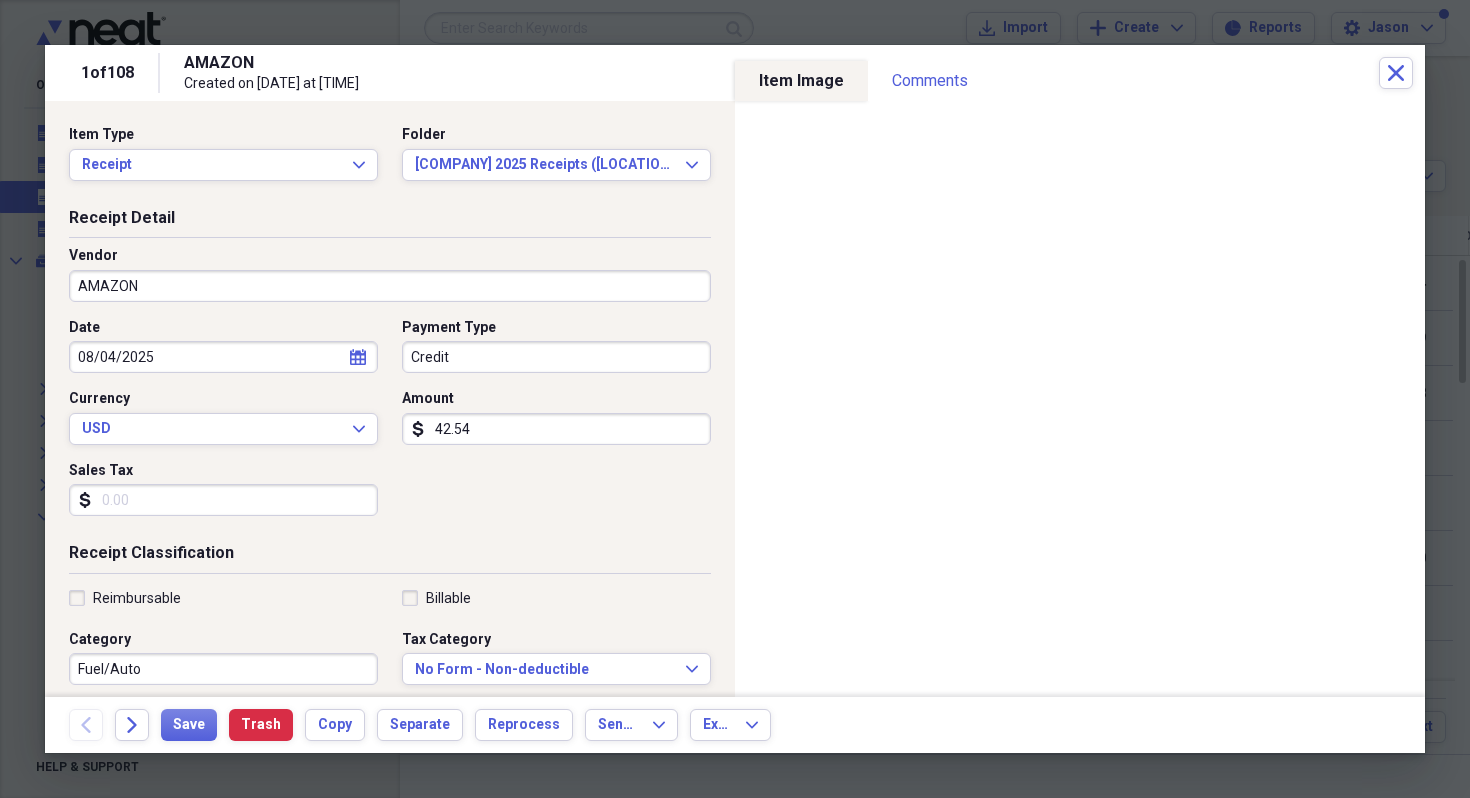 click on "42.54" at bounding box center (556, 429) 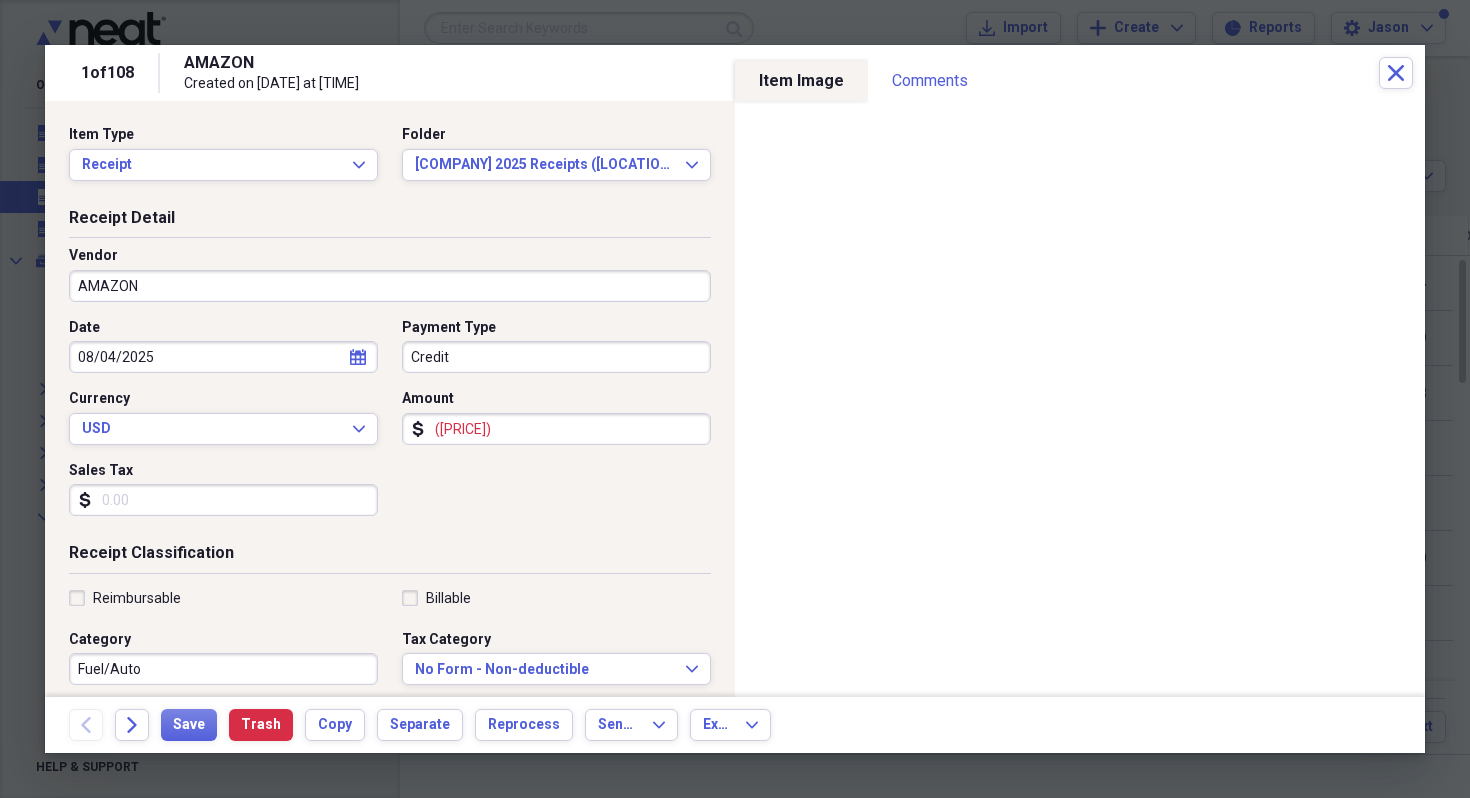 type on "([PRICE])" 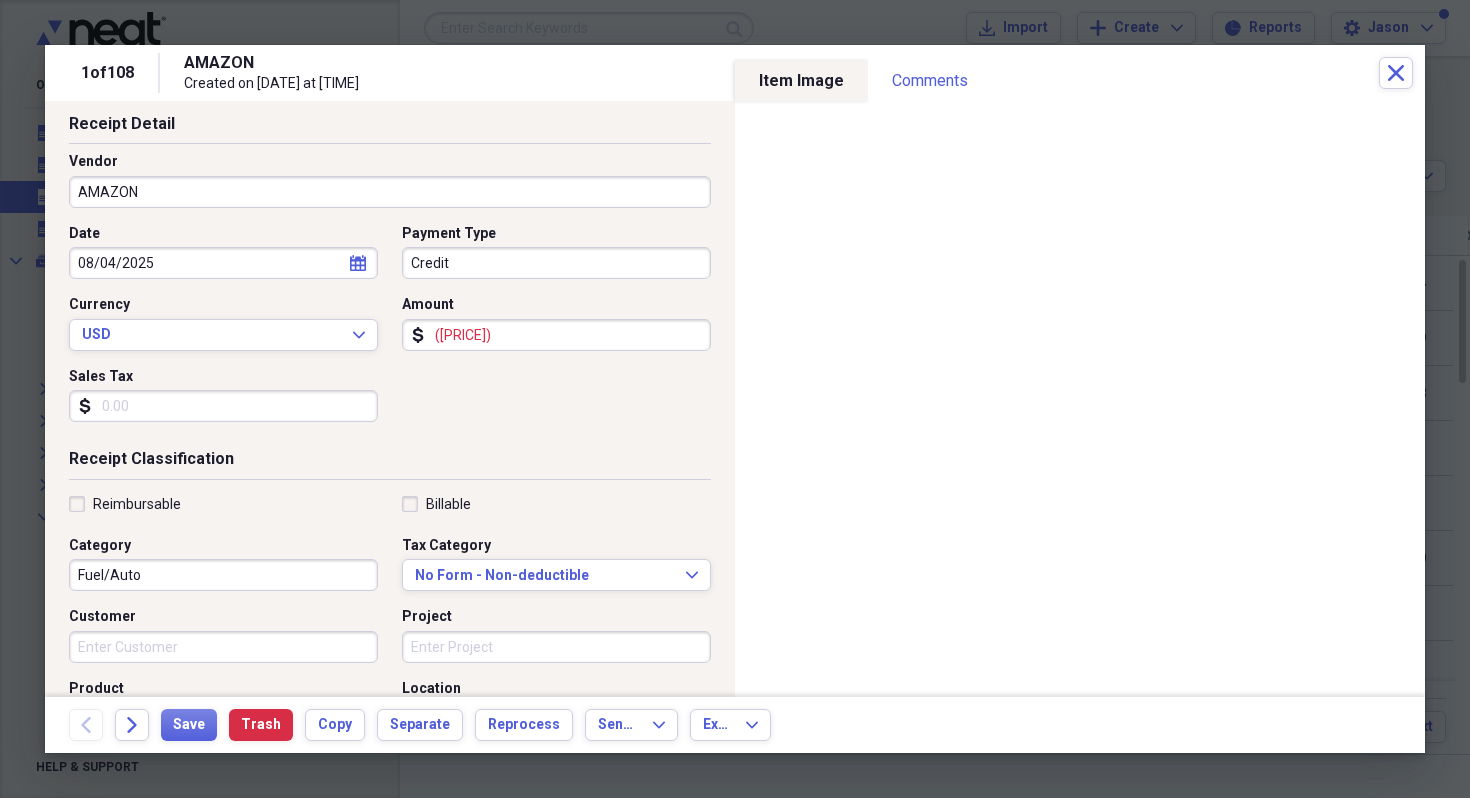scroll, scrollTop: 23, scrollLeft: 0, axis: vertical 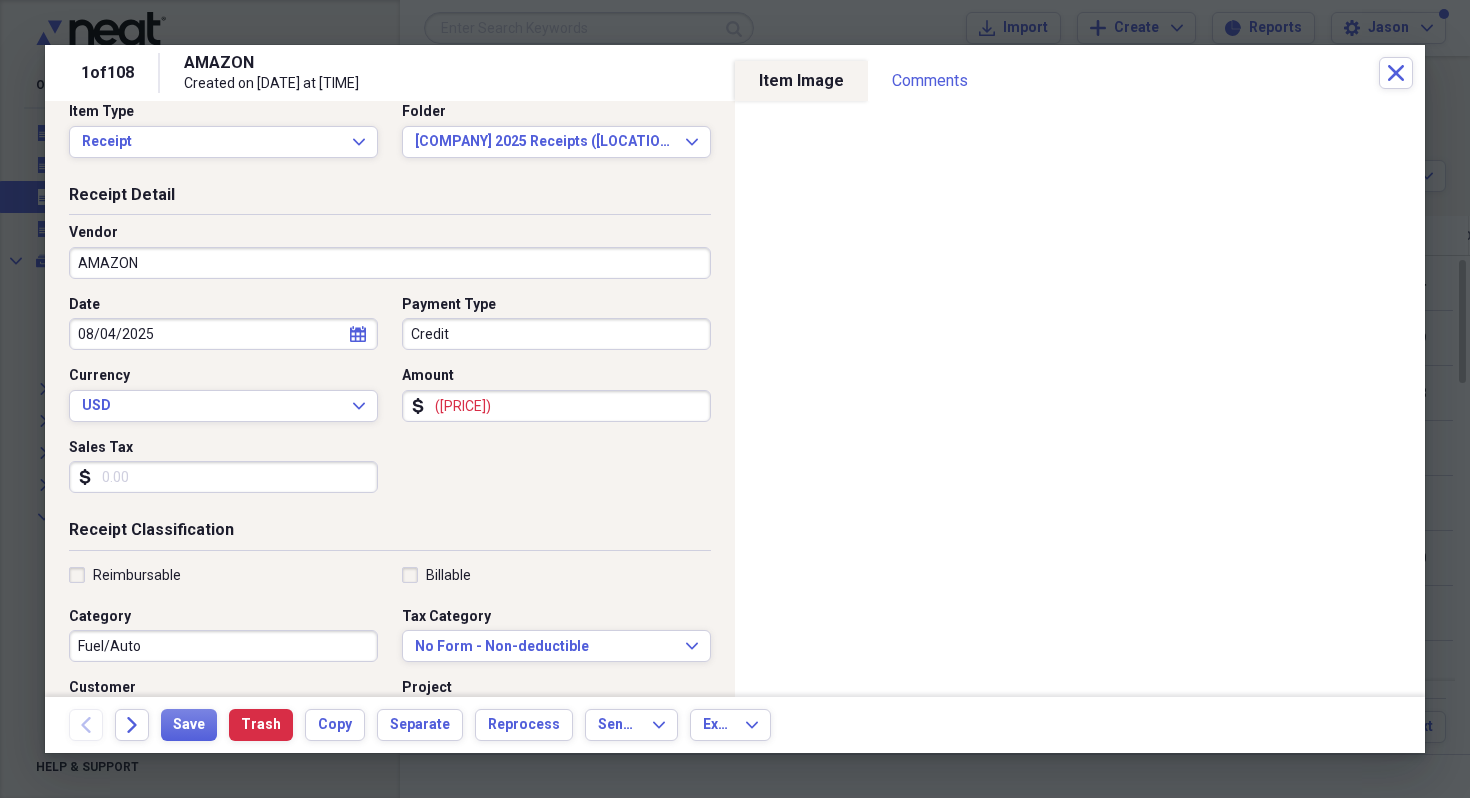 click on "Sales Tax" at bounding box center (223, 477) 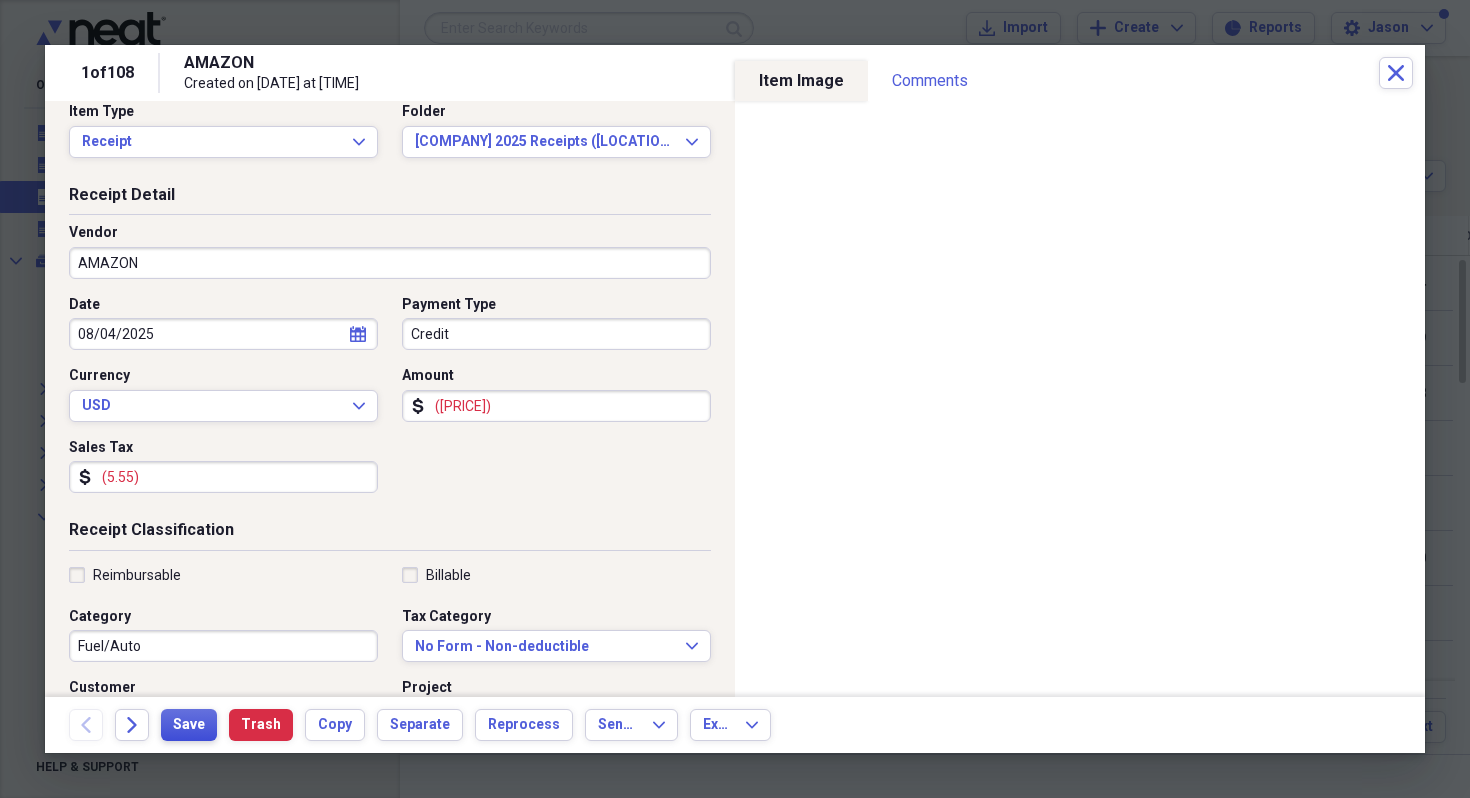 type on "(5.55)" 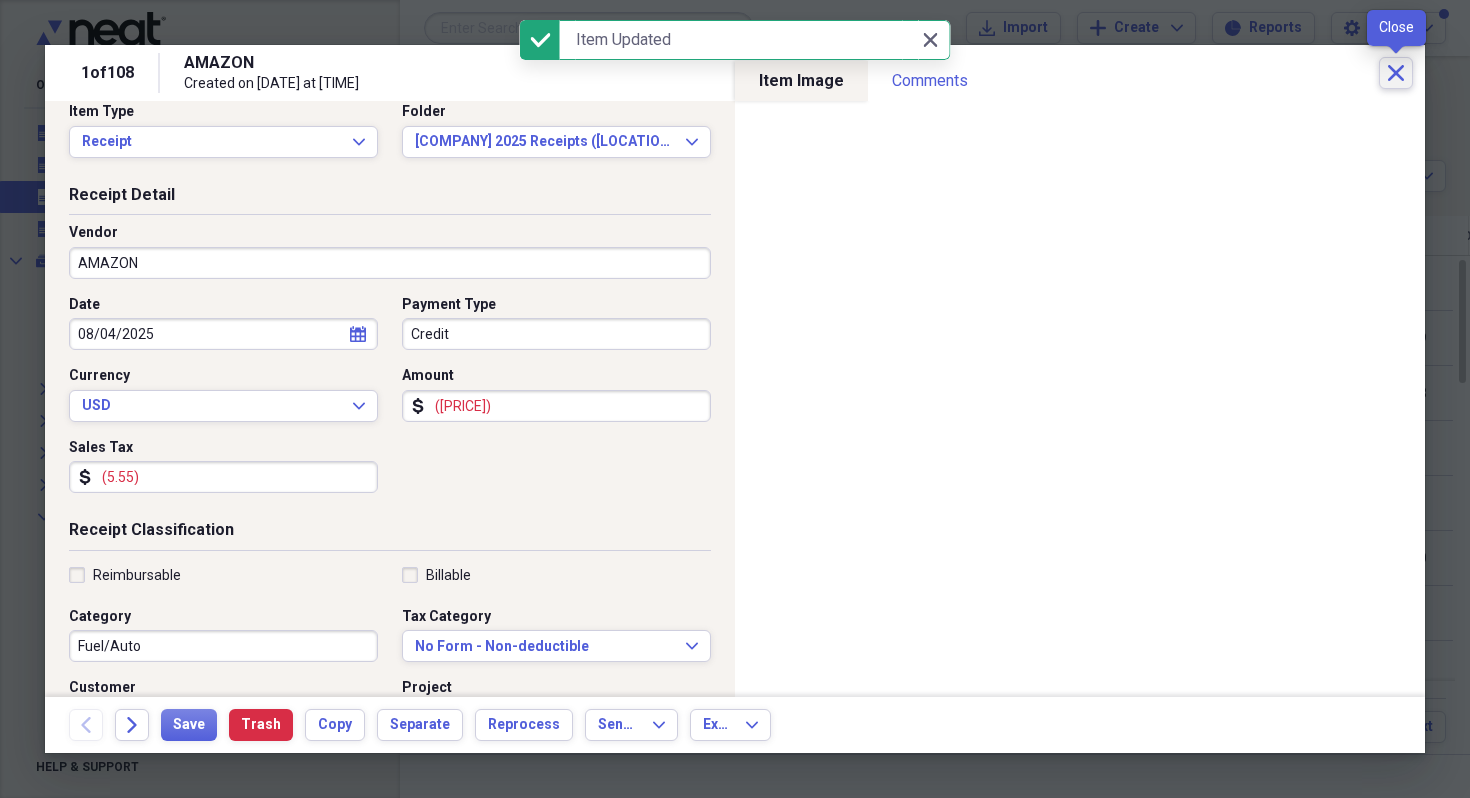 click on "Close" 